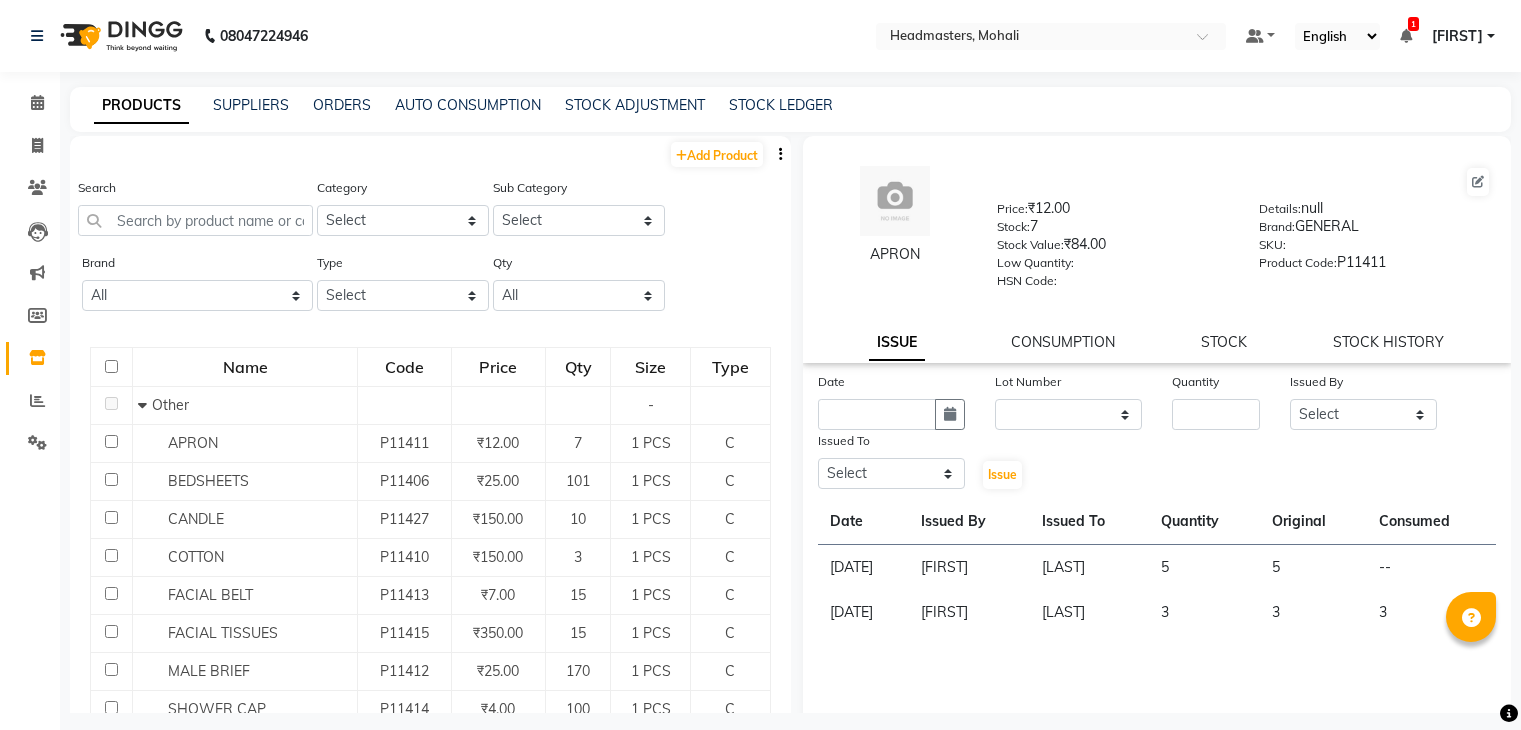 select 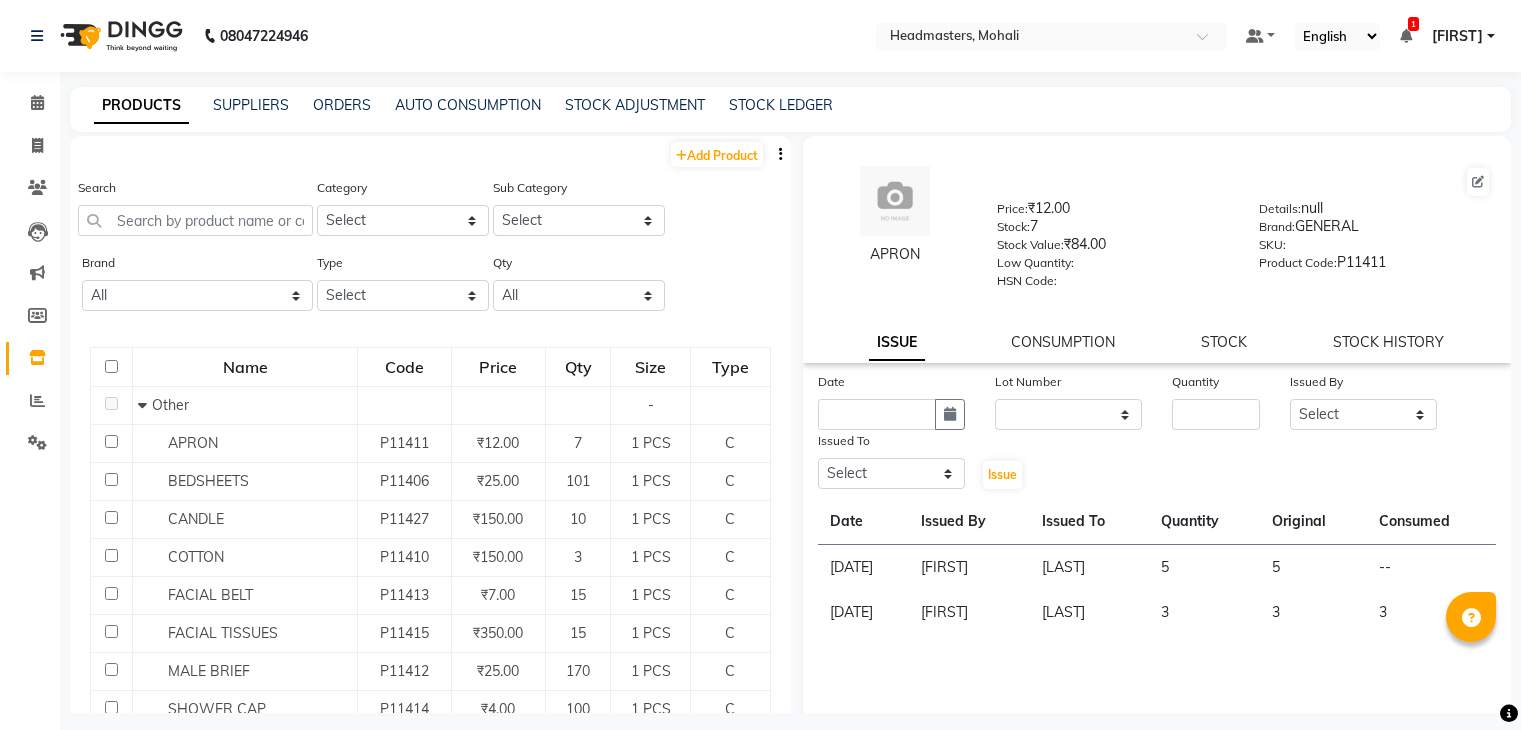 scroll, scrollTop: 0, scrollLeft: 0, axis: both 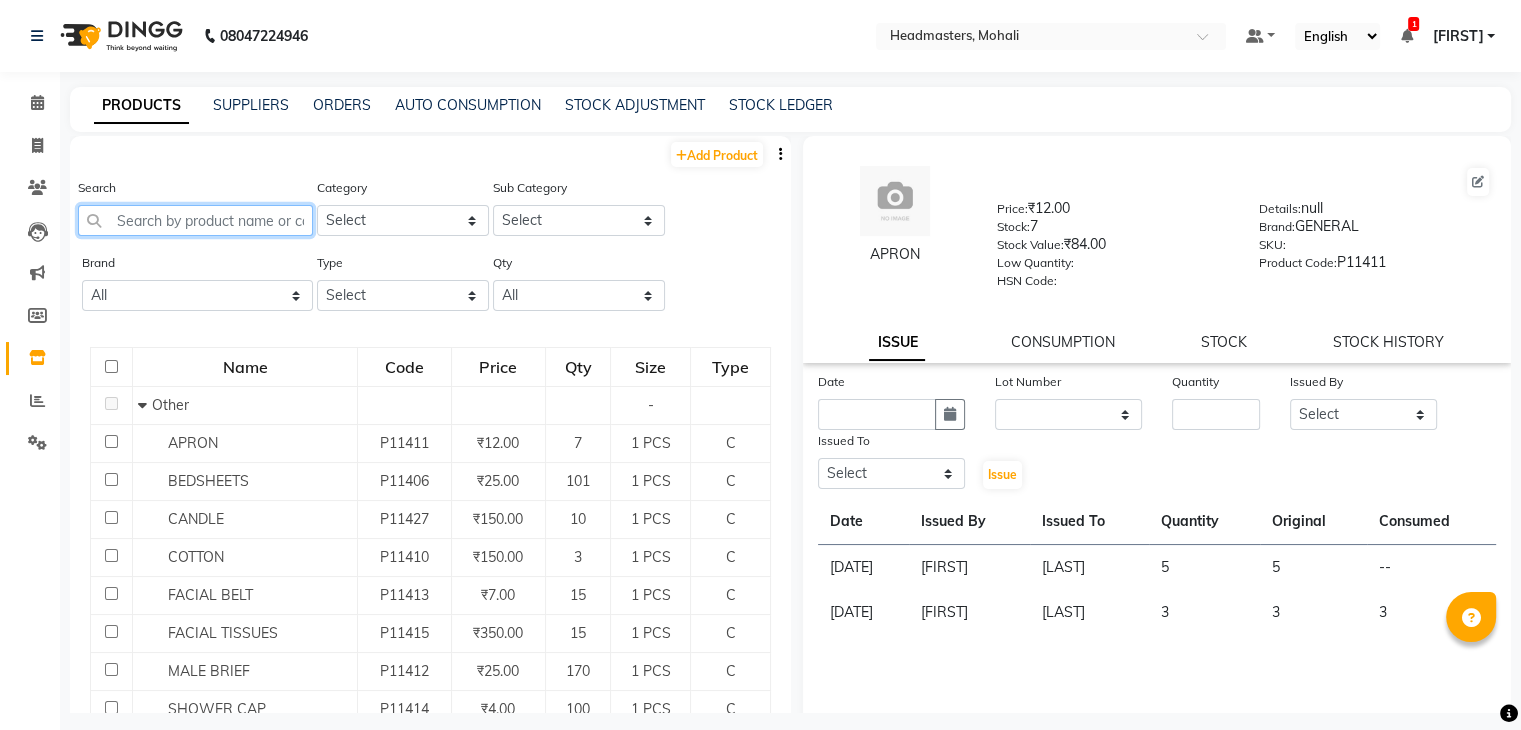click 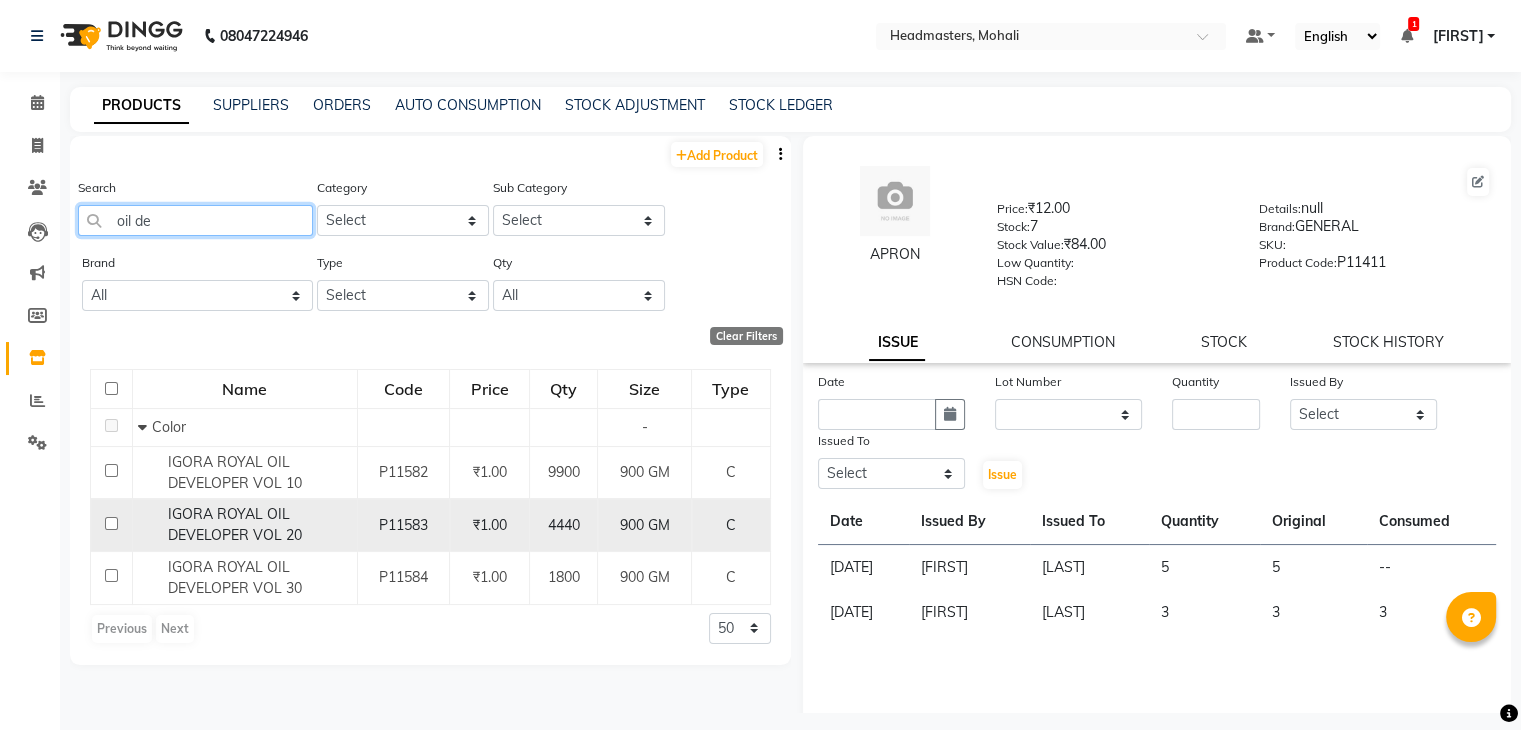 type on "oil de" 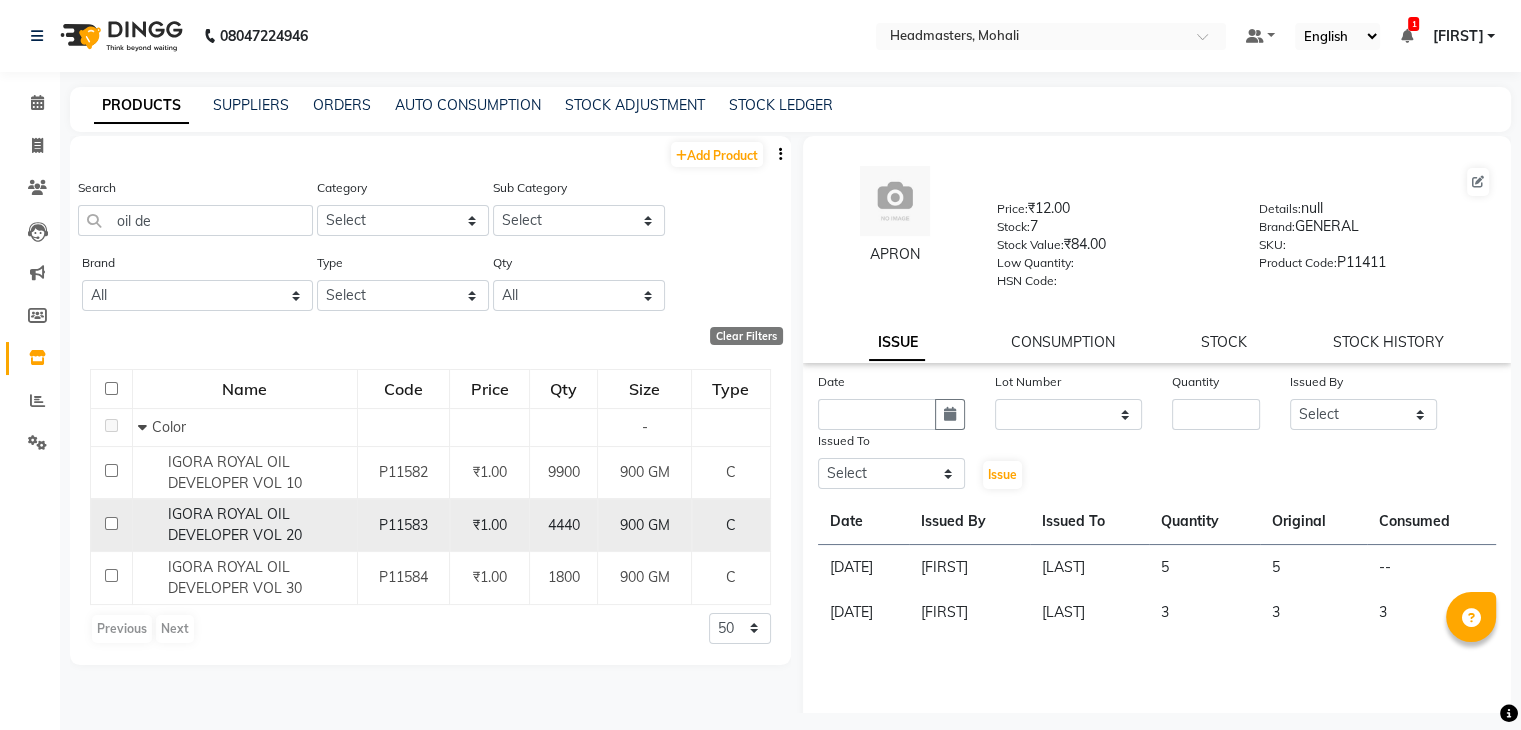 click on "P11583" 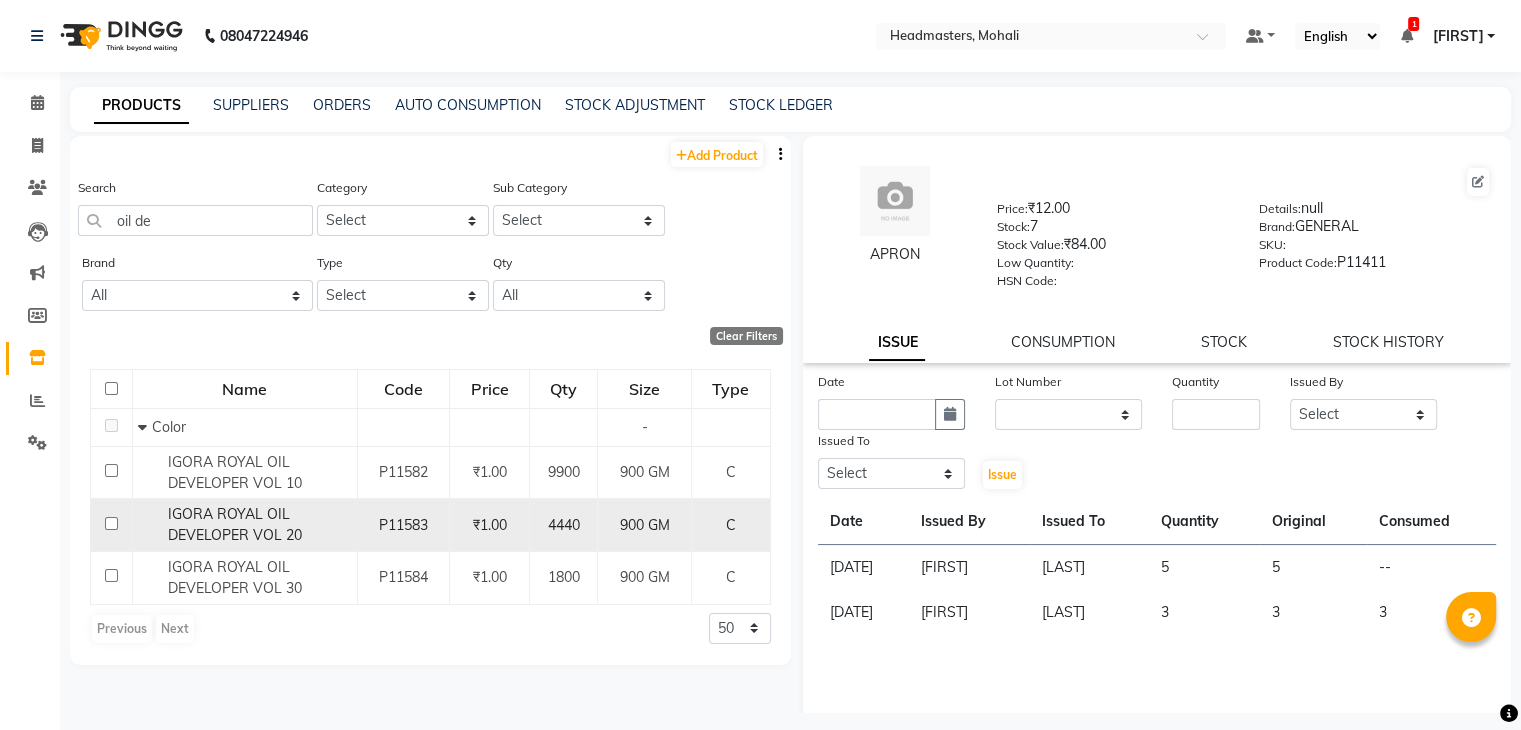 click on "₹1.00" 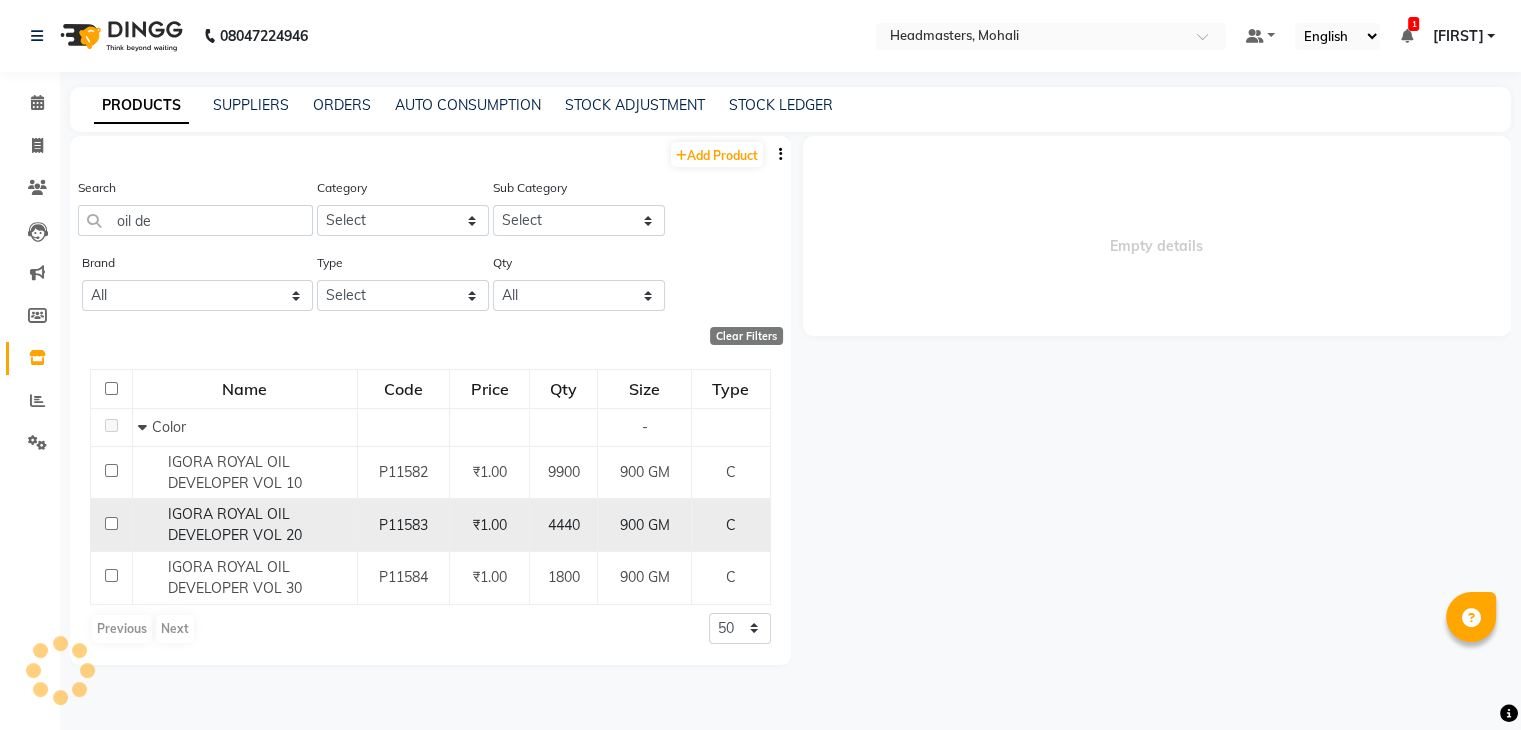 select 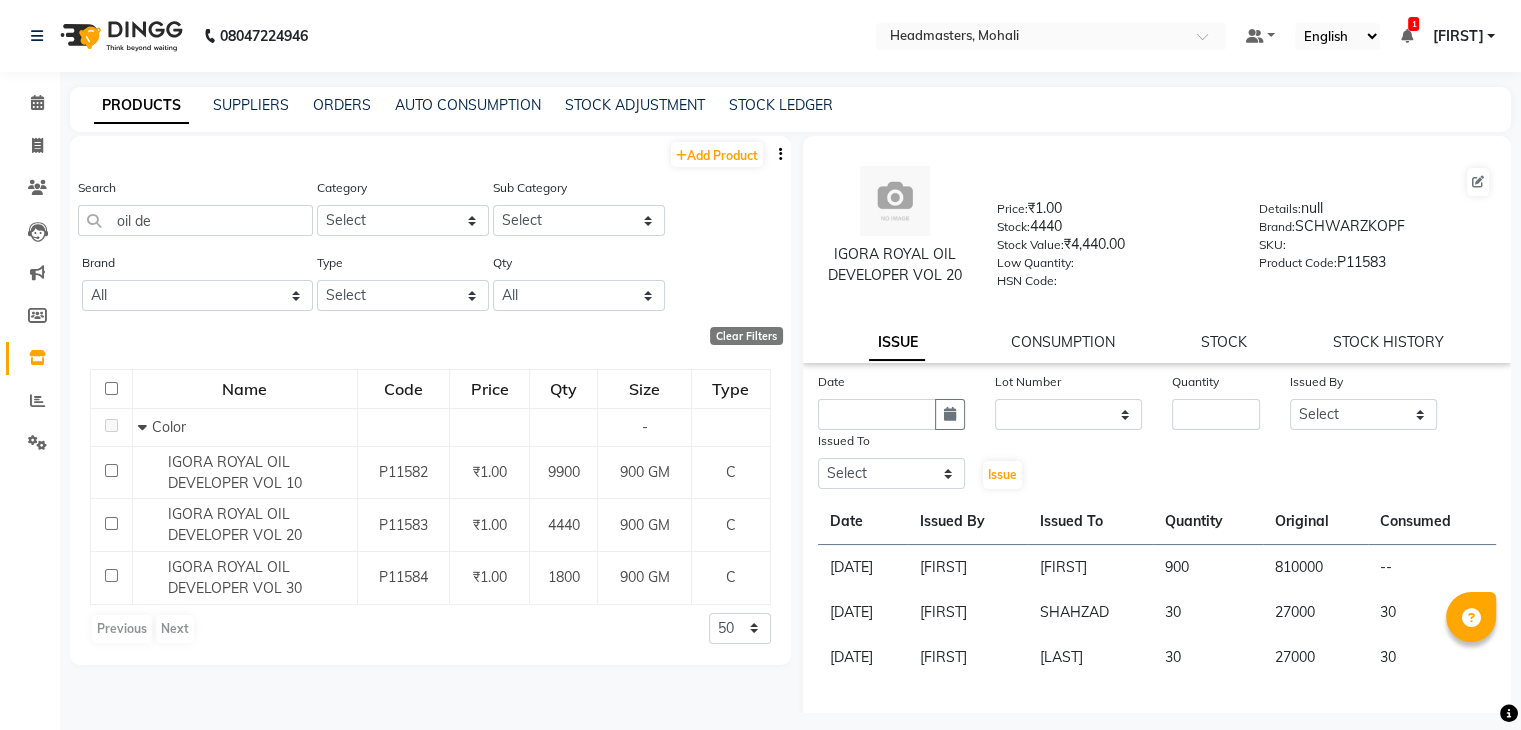 click on "STOCK" 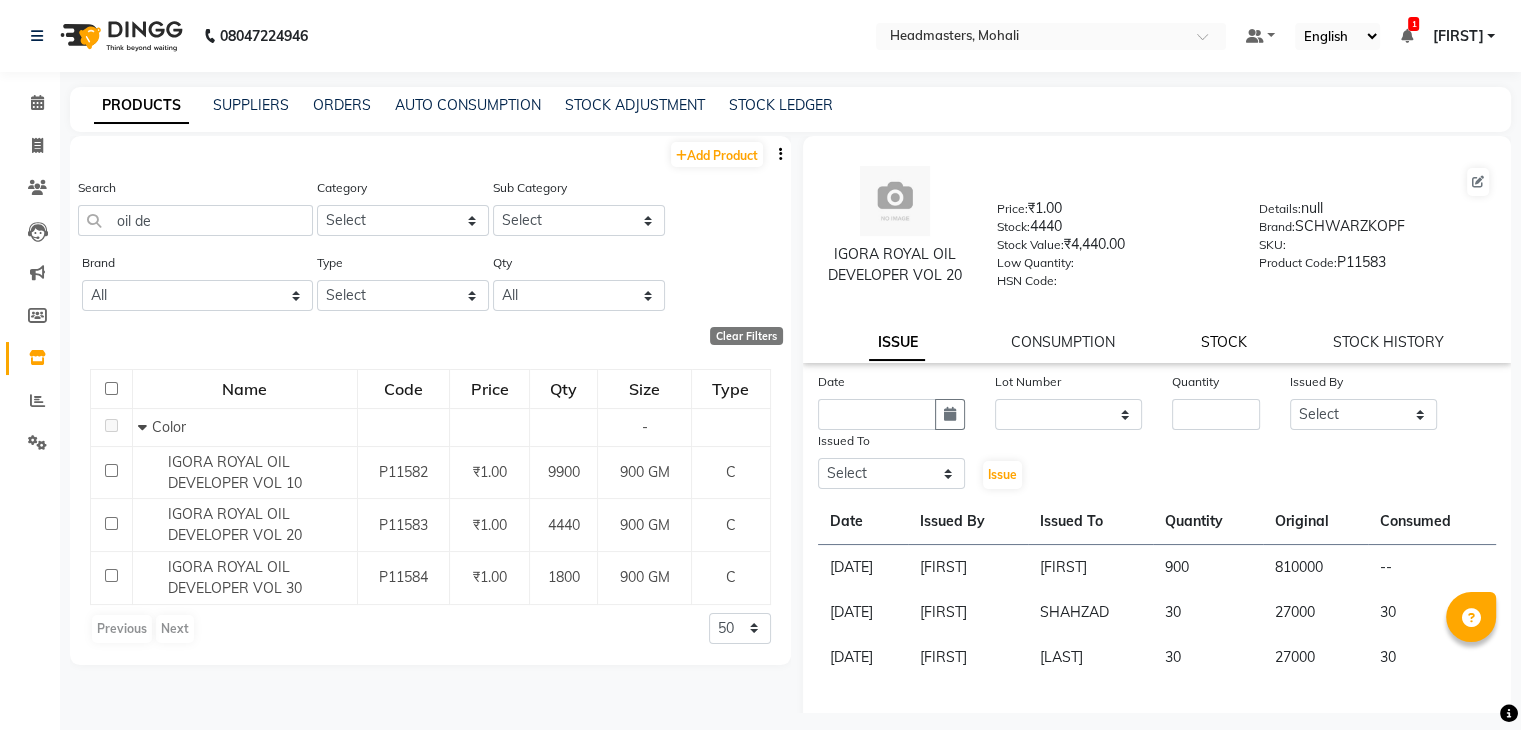 click on "STOCK" 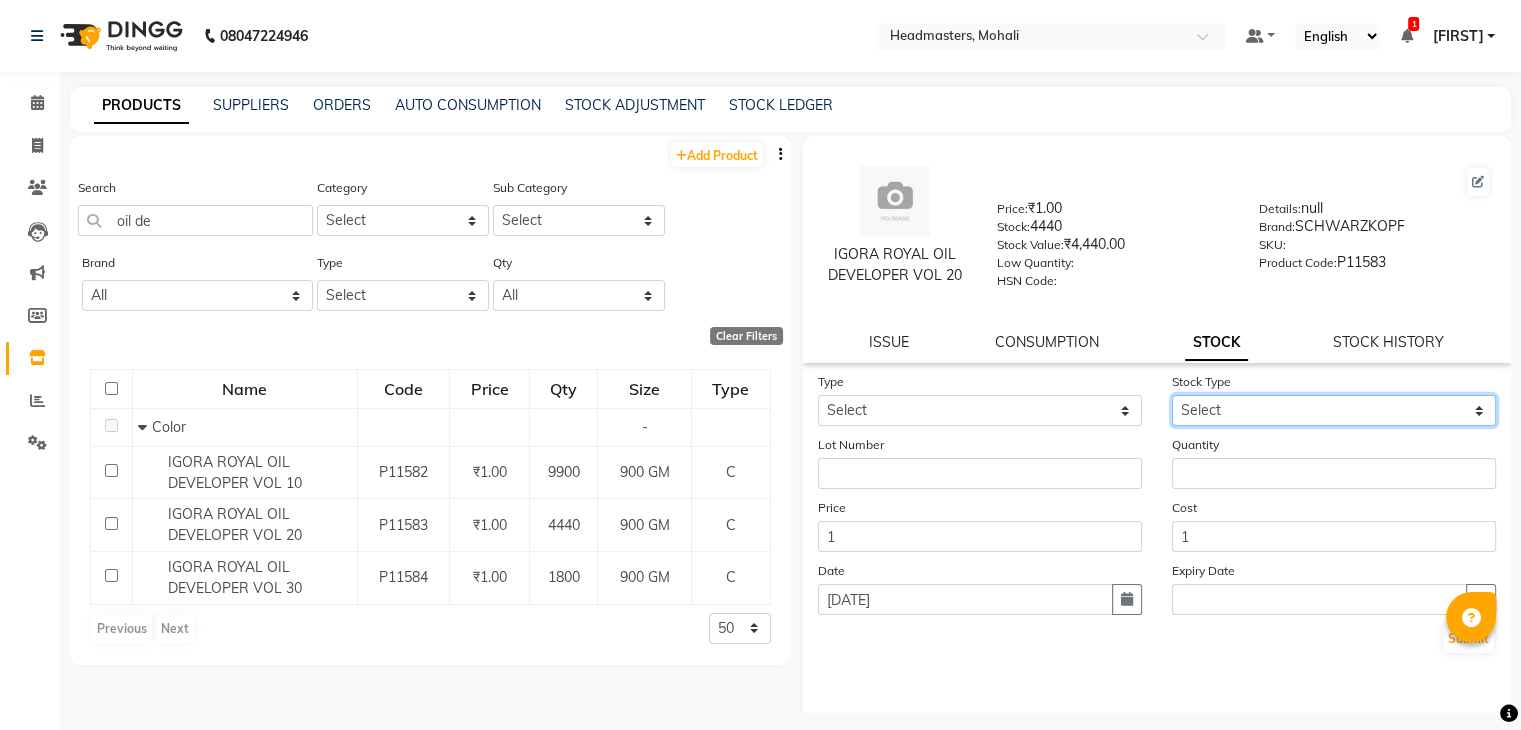 click on "Select" 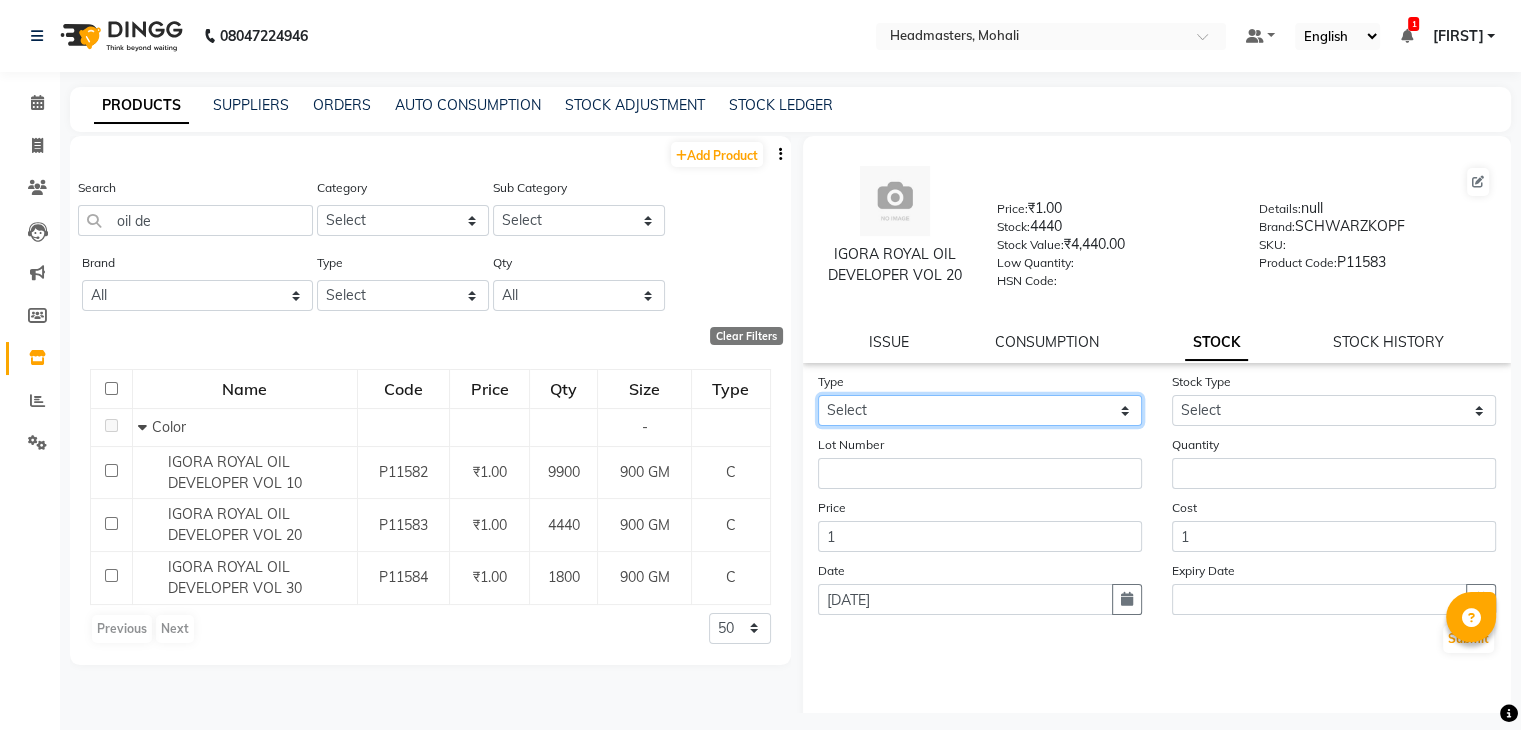 click on "Select In" 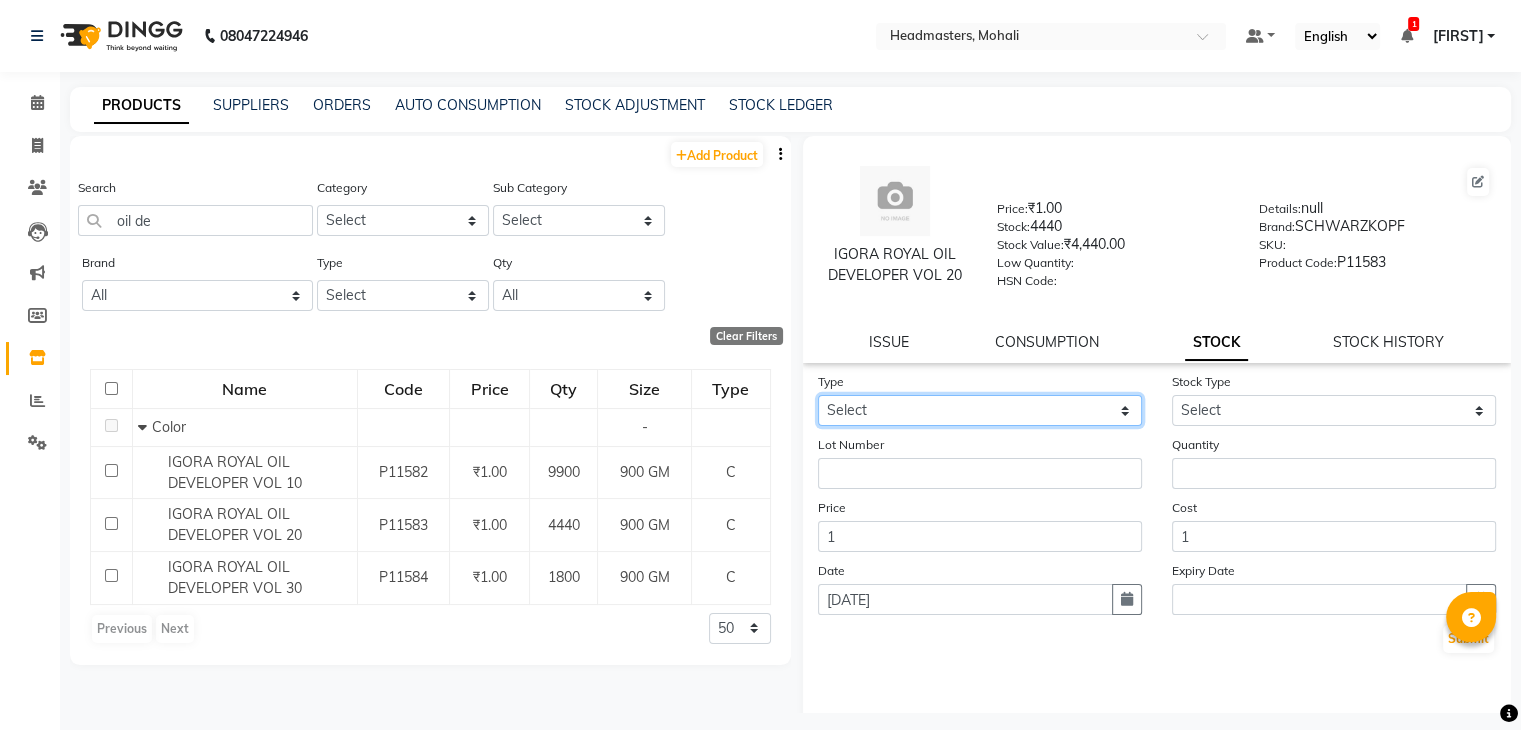 select on "in" 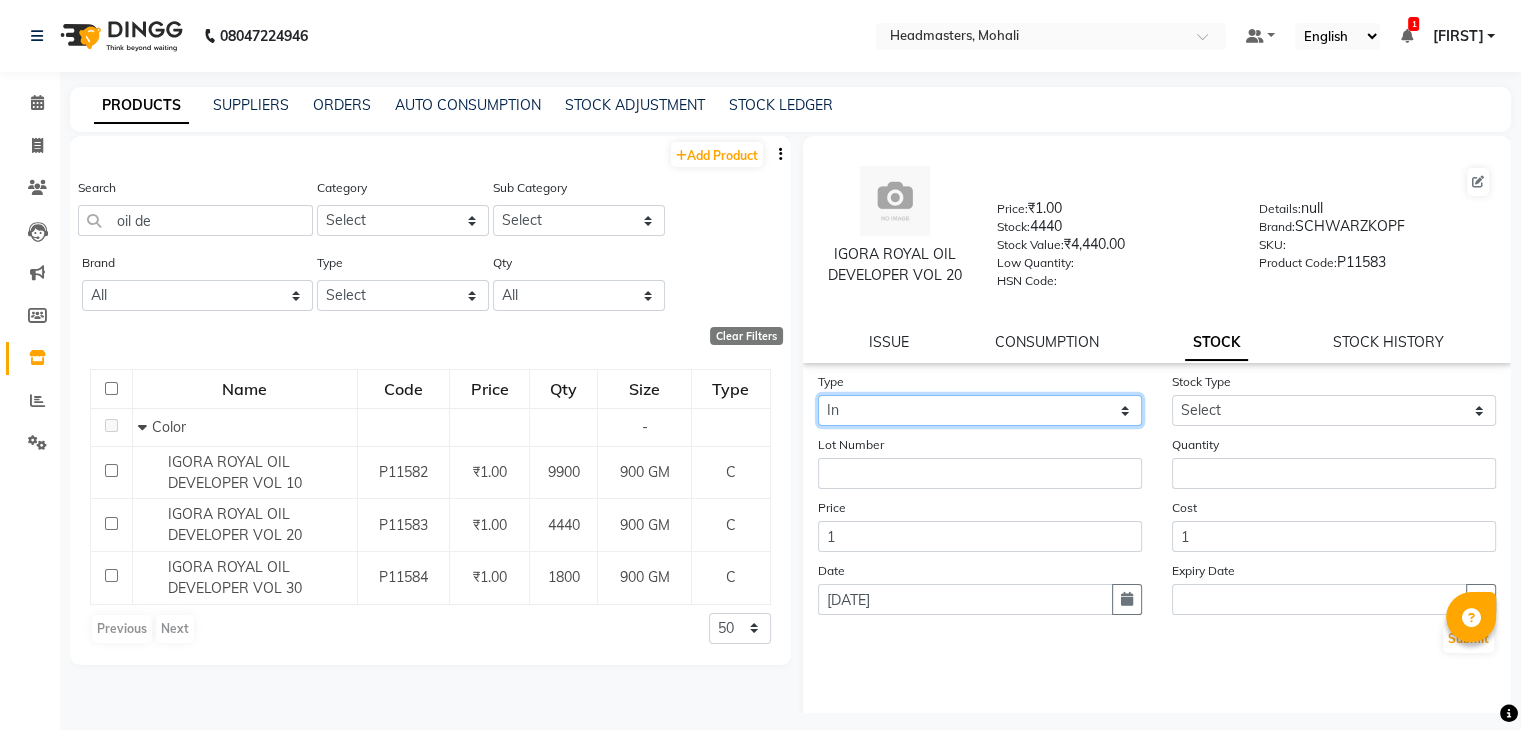 click on "Select In" 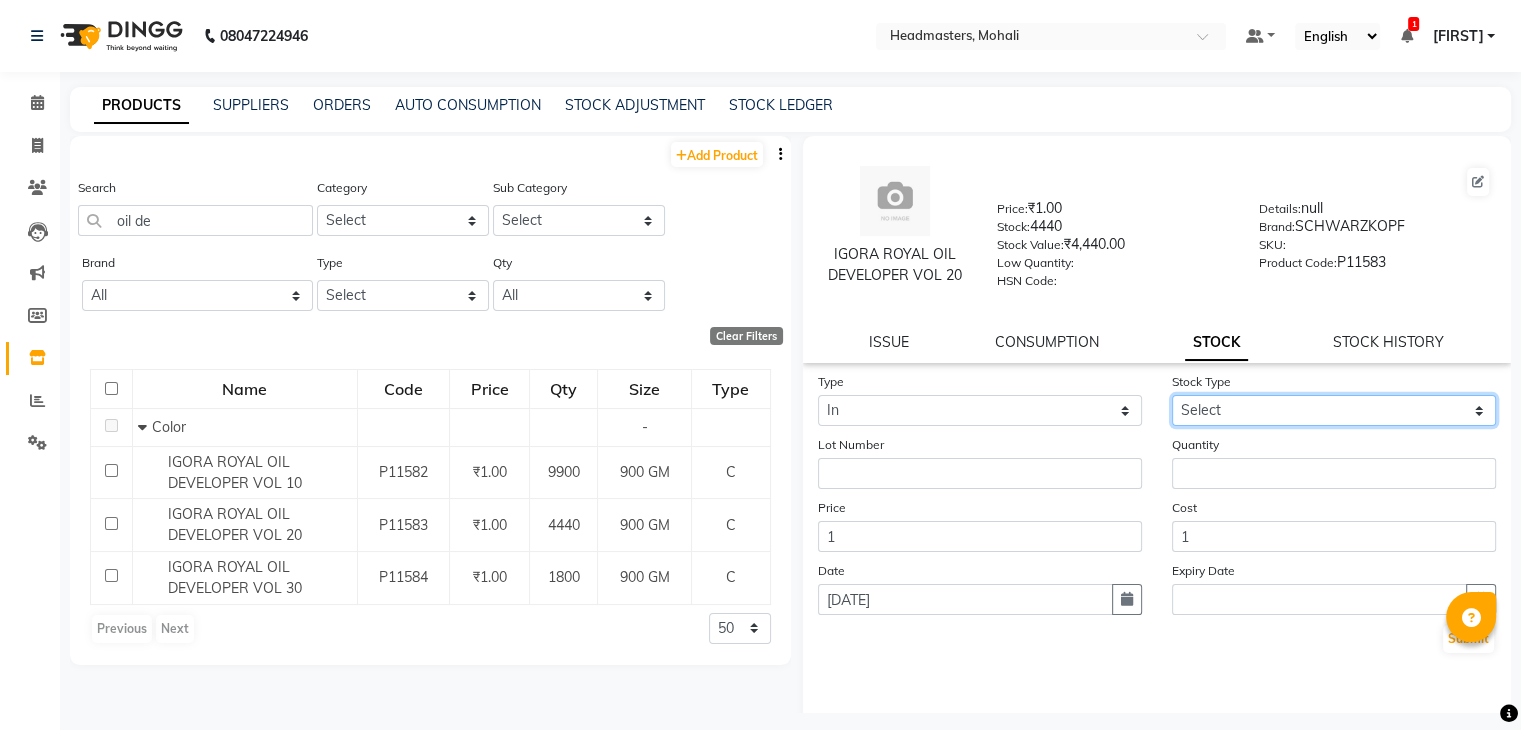 click on "Select New Stock Adjustment Return Other" 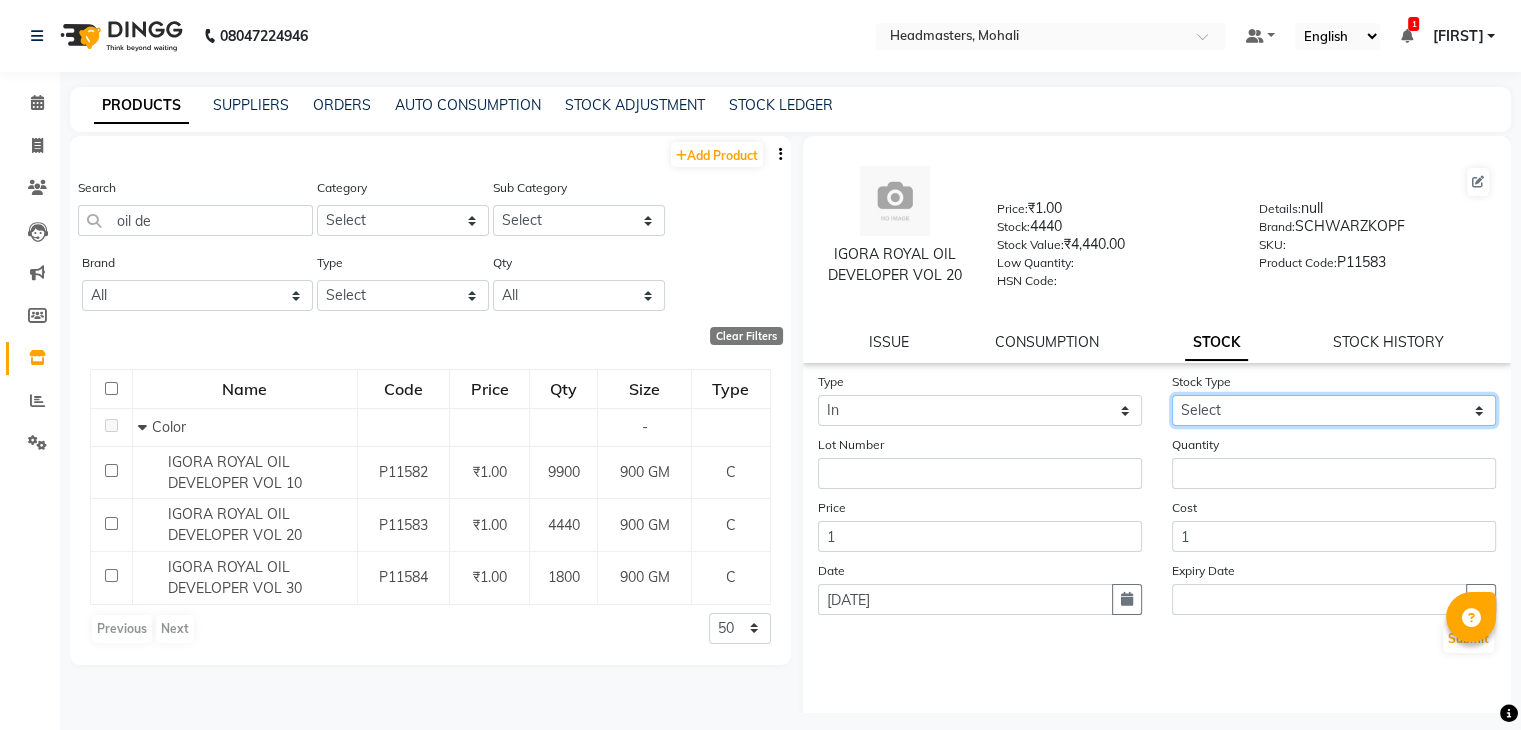select on "new stock" 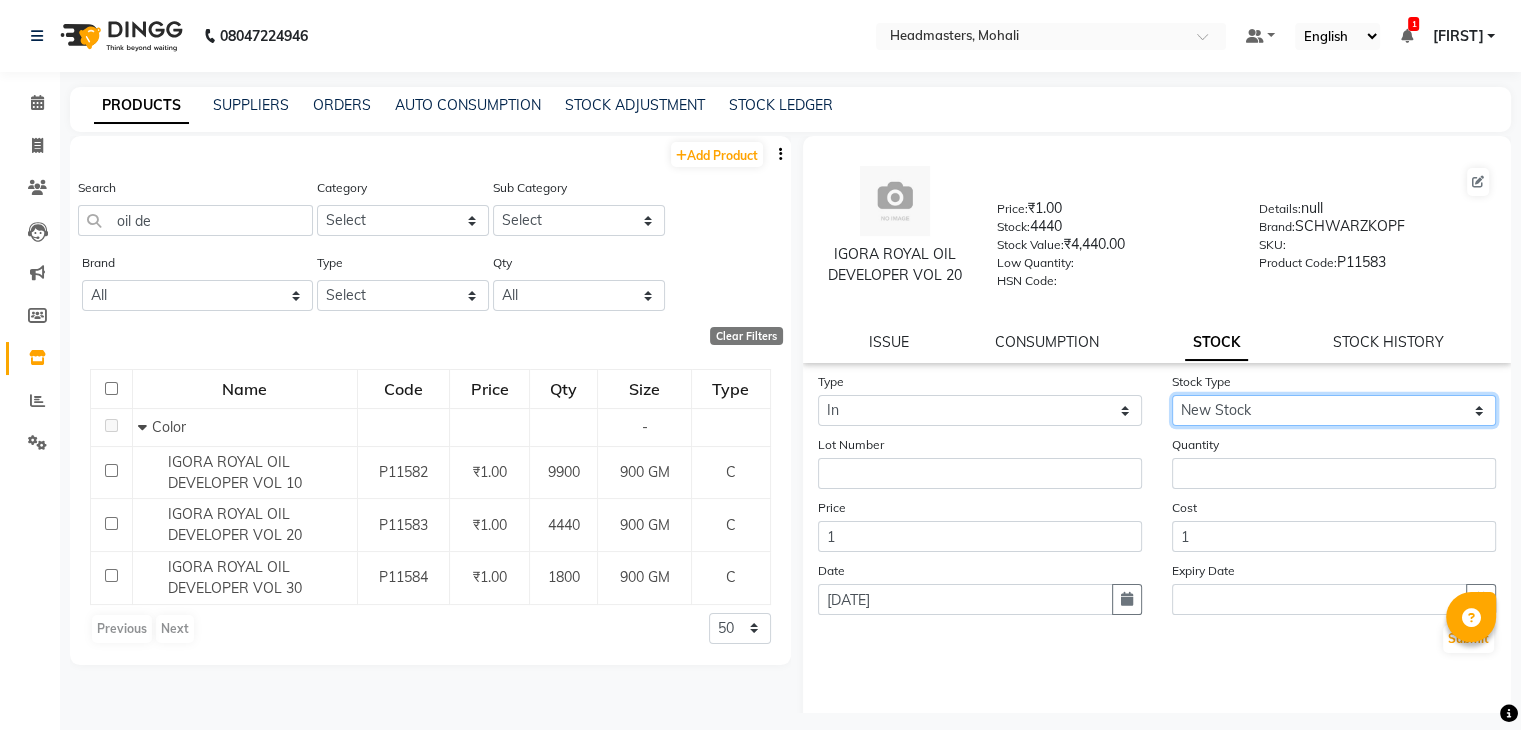 click on "Select New Stock Adjustment Return Other" 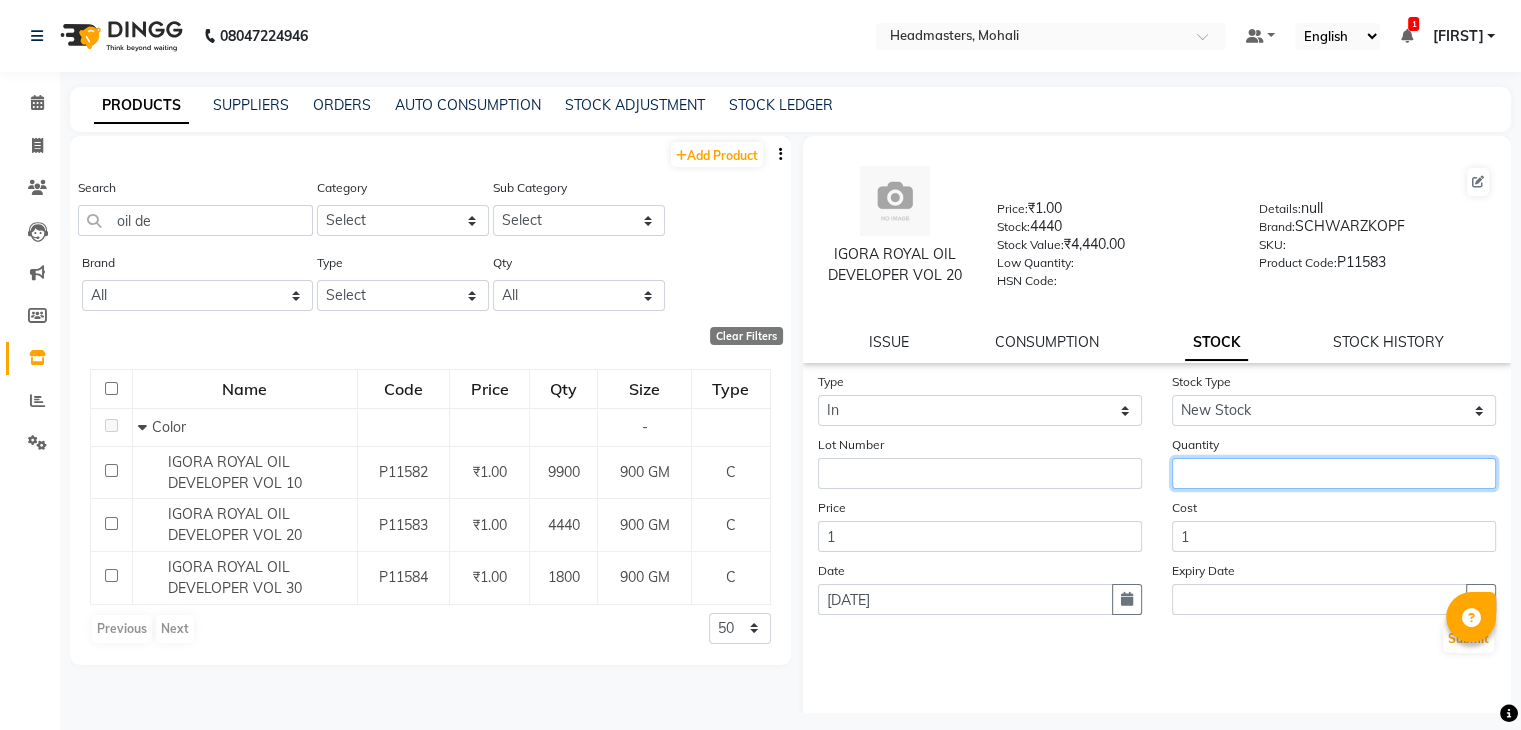 click 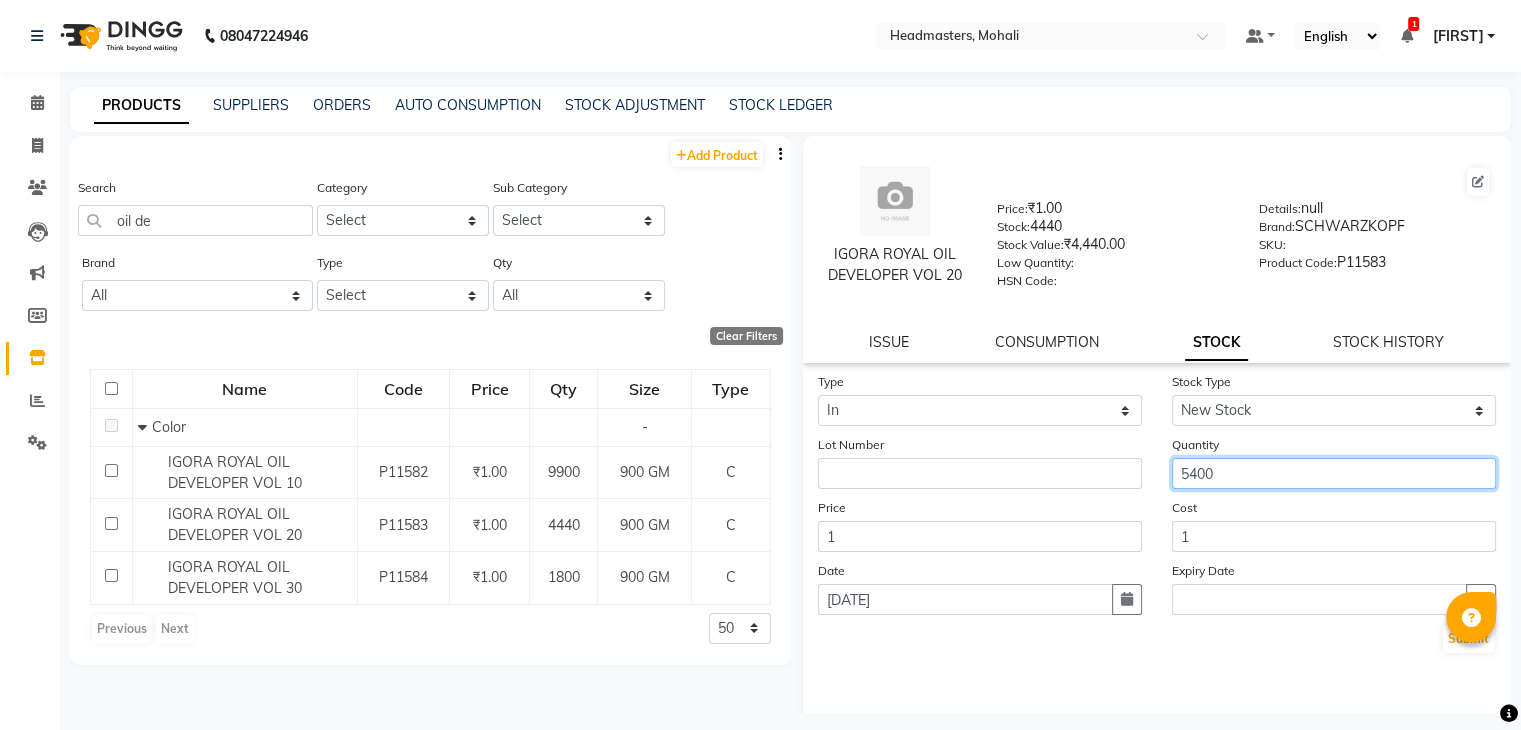 scroll, scrollTop: 64, scrollLeft: 0, axis: vertical 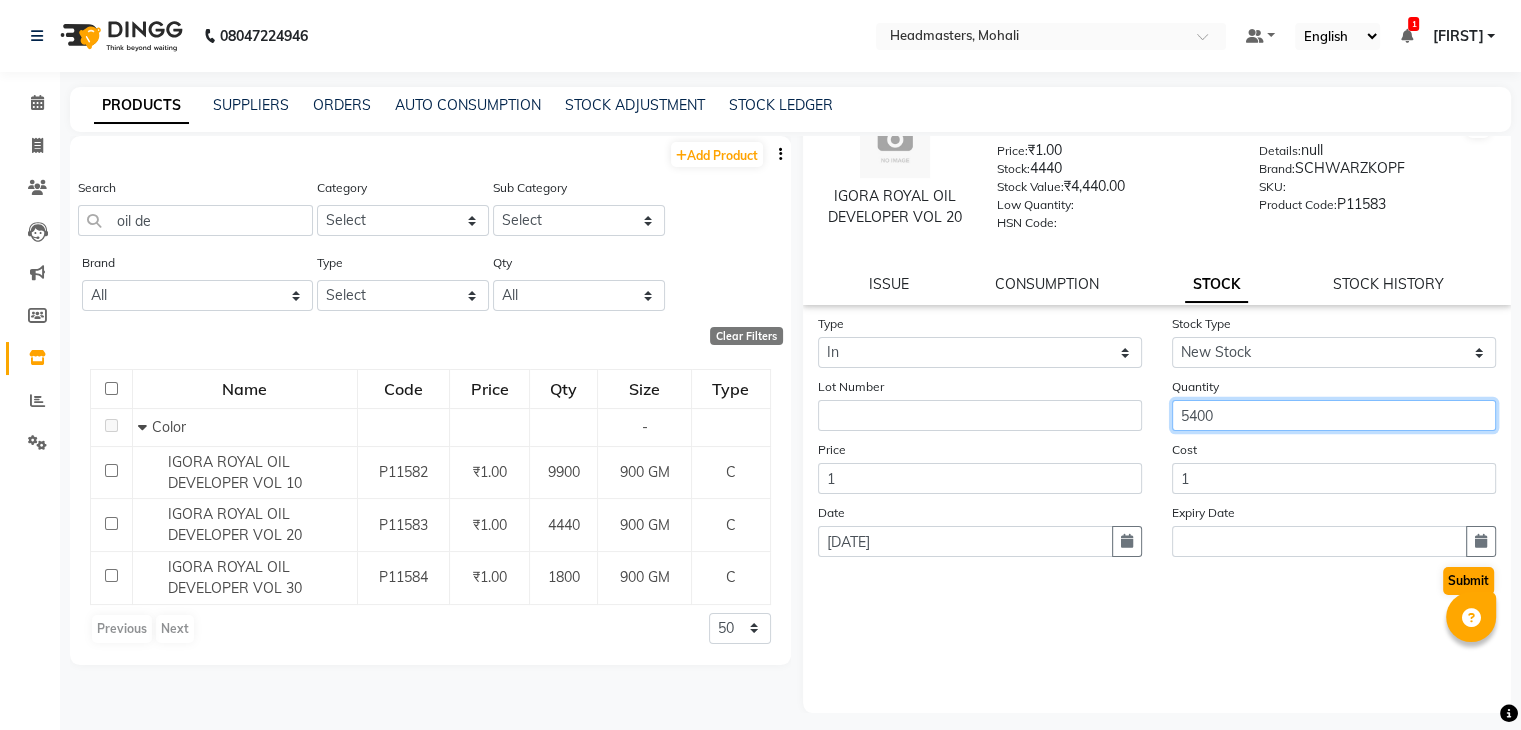 type on "5400" 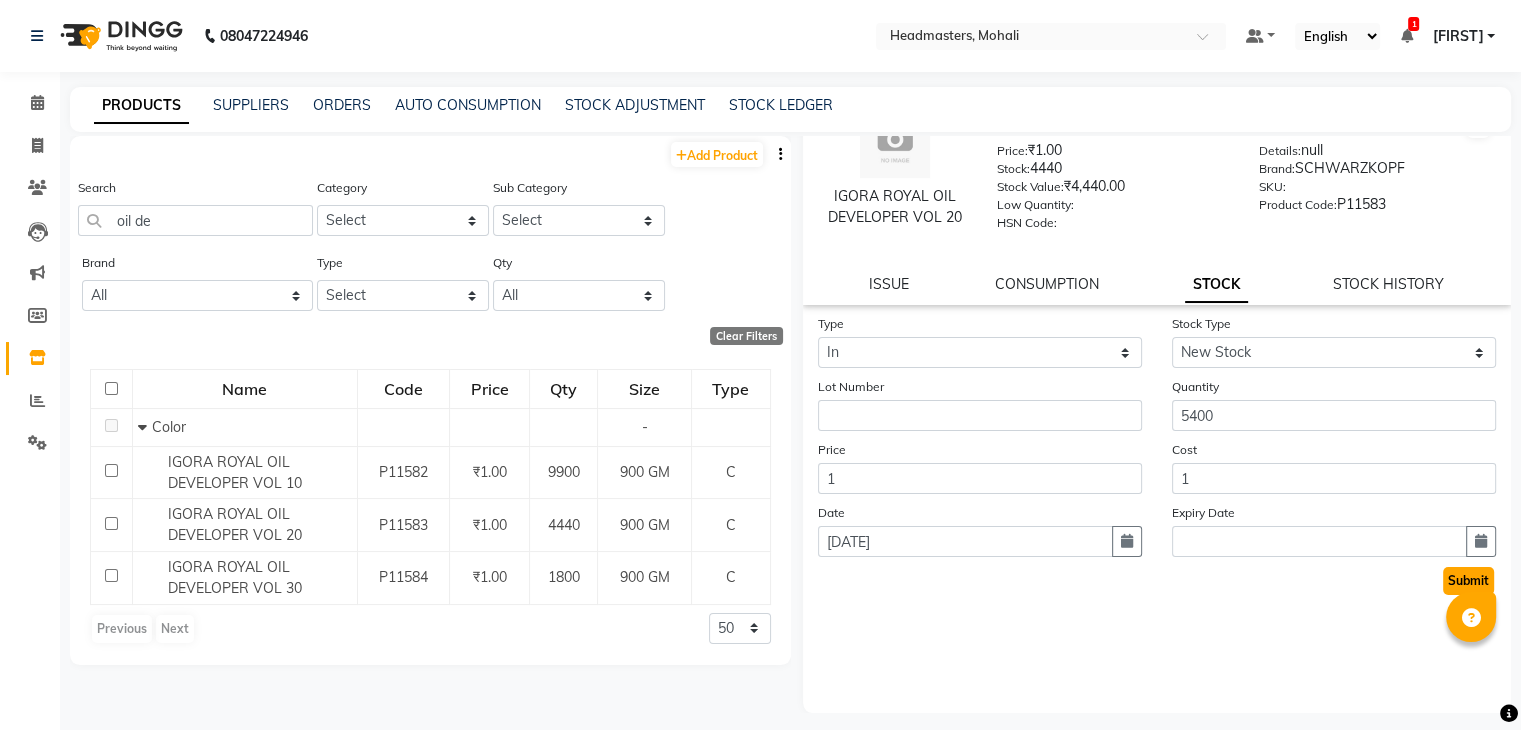 click on "Submit" 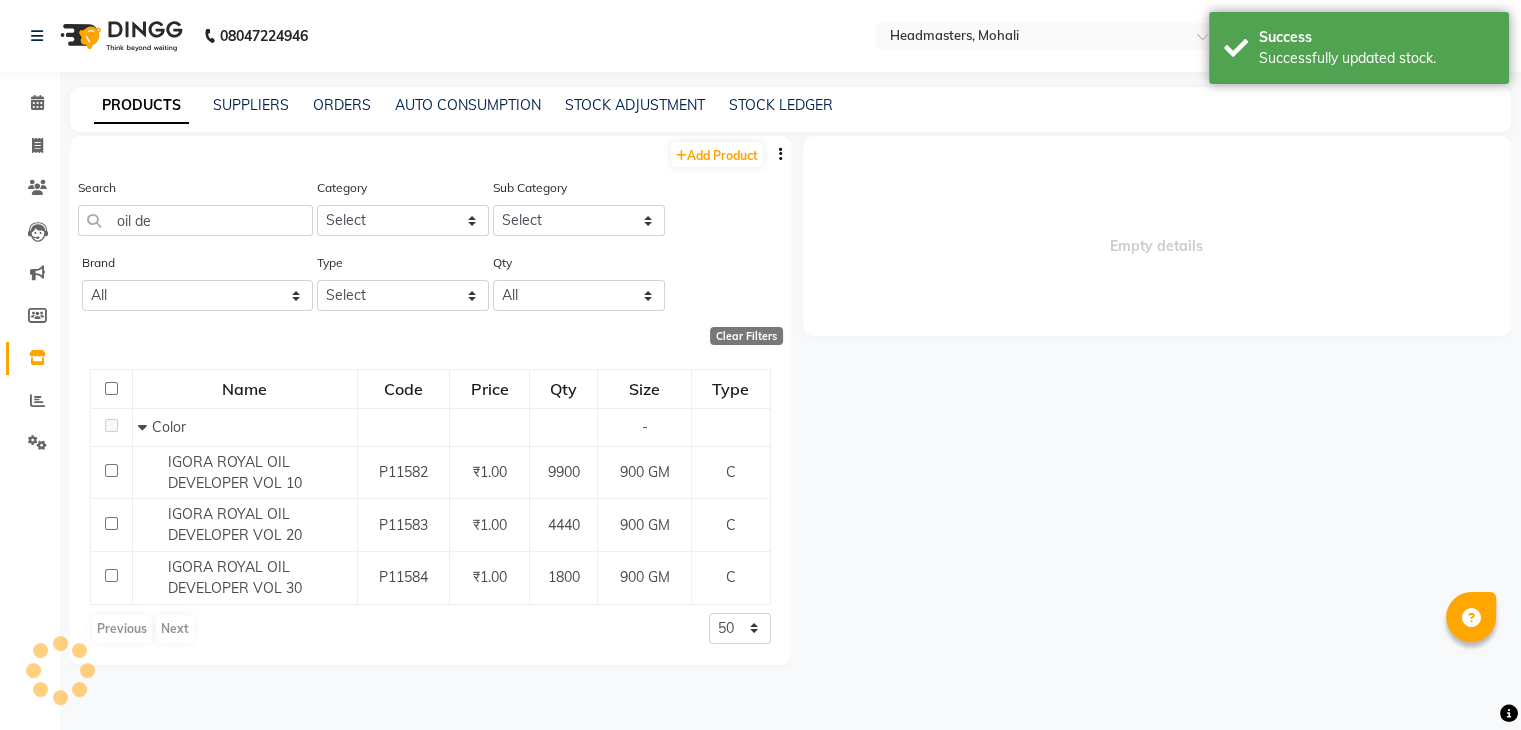scroll, scrollTop: 0, scrollLeft: 0, axis: both 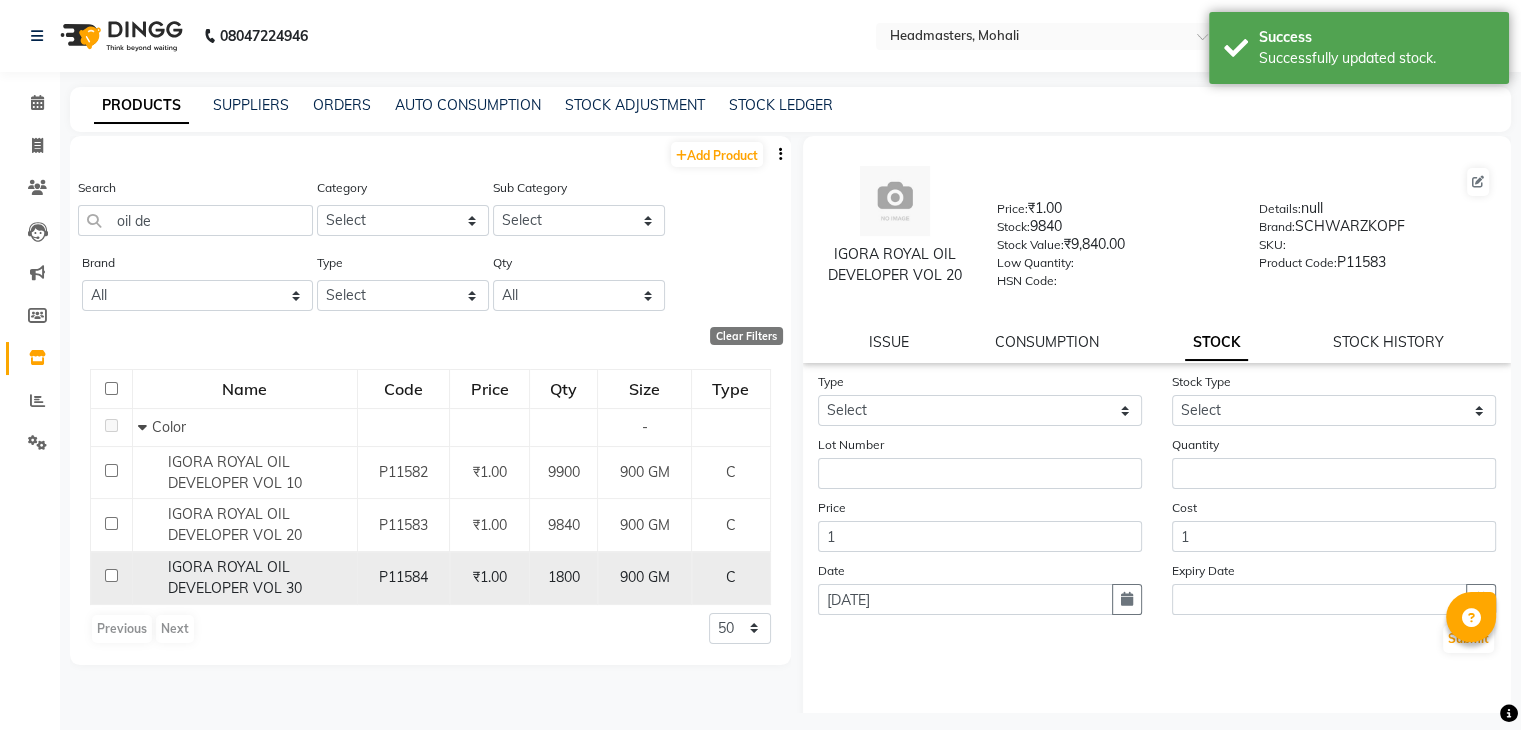 click on "IGORA ROYAL OIL DEVELOPER VOL 30" 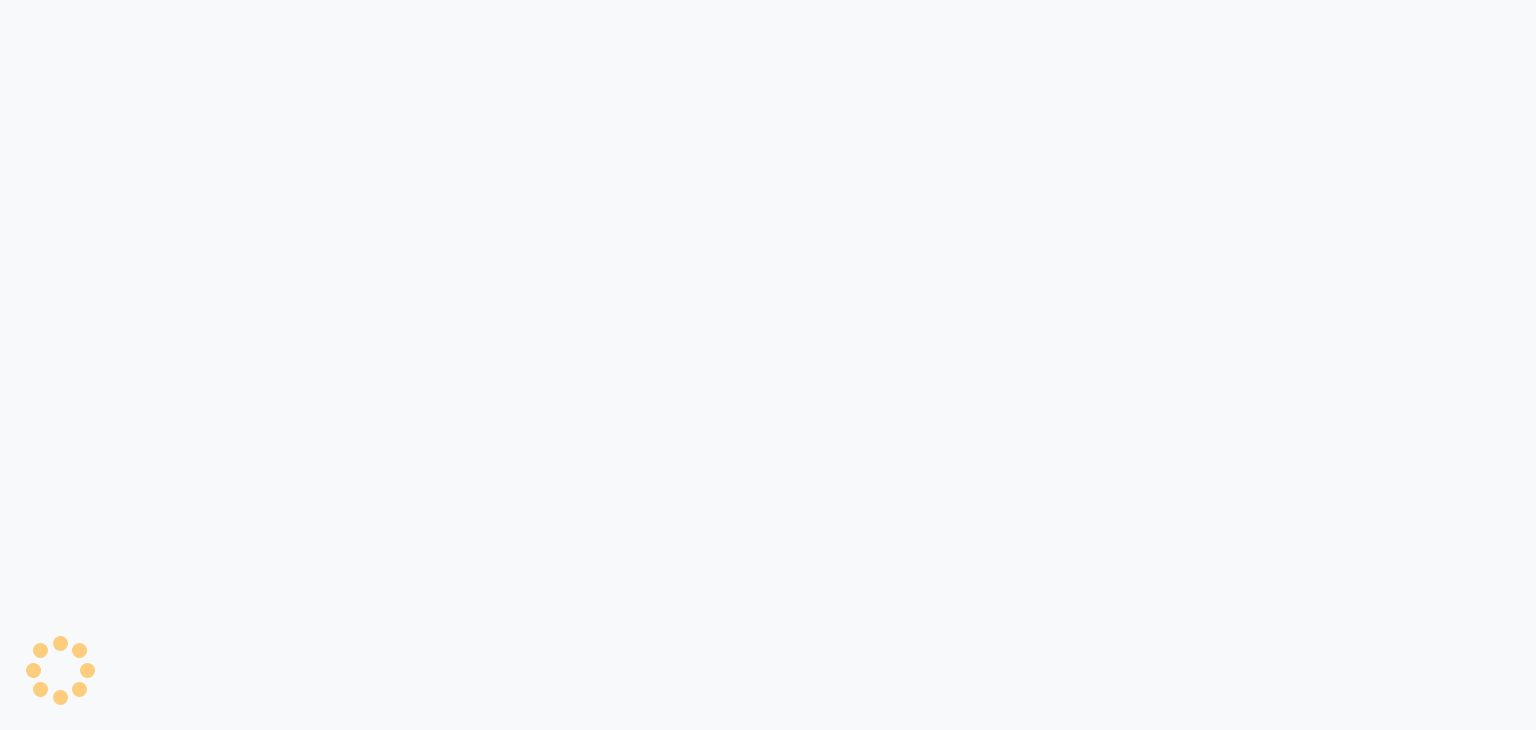 select 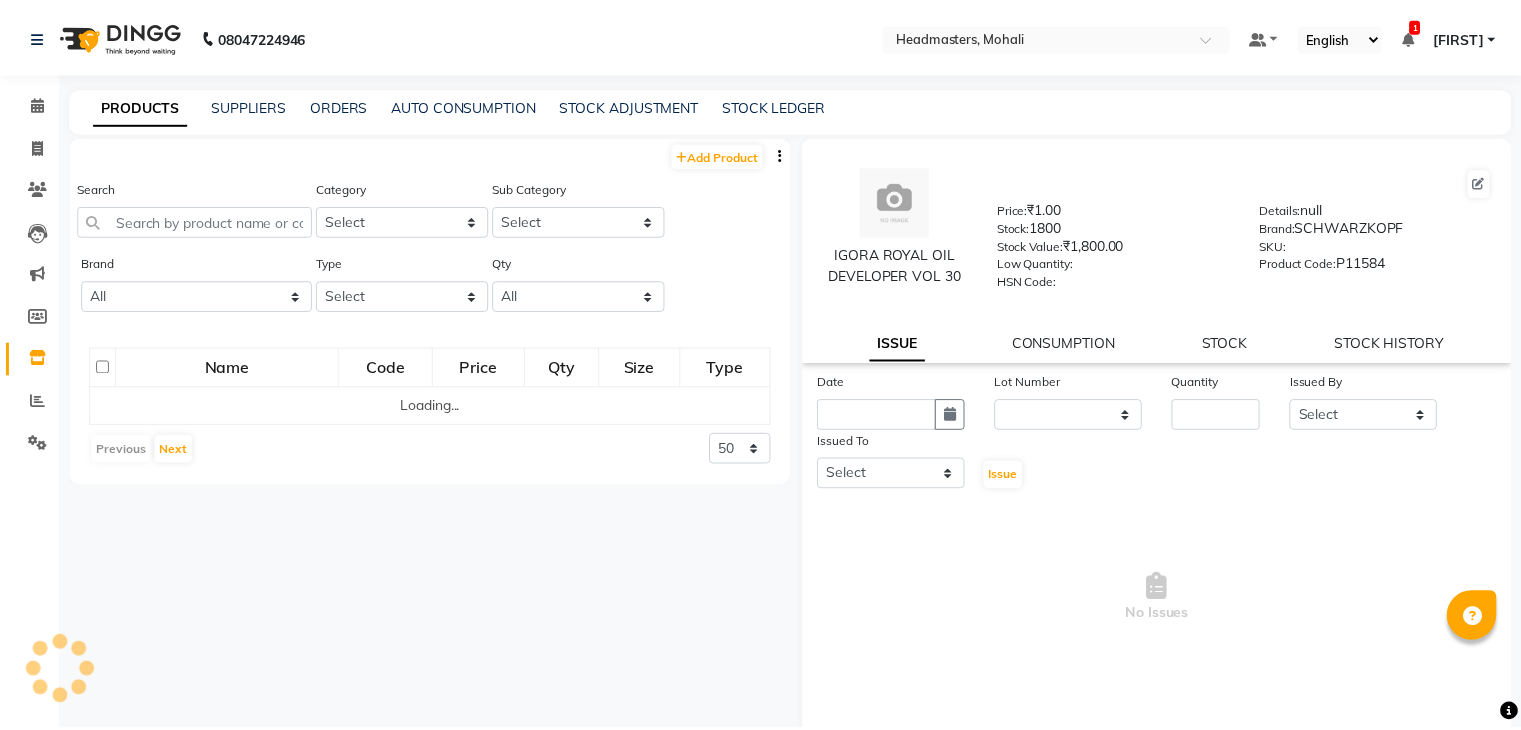 scroll, scrollTop: 0, scrollLeft: 0, axis: both 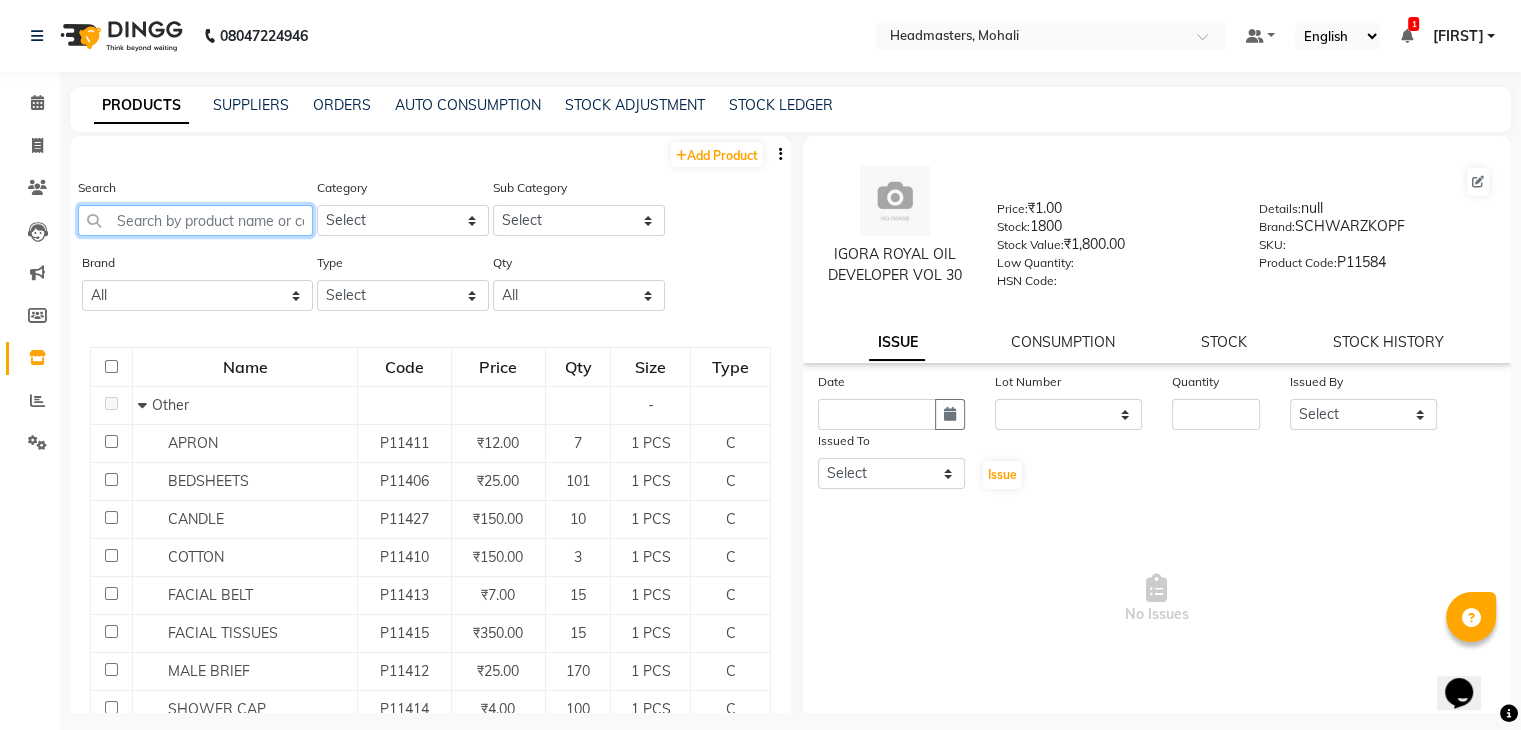 click 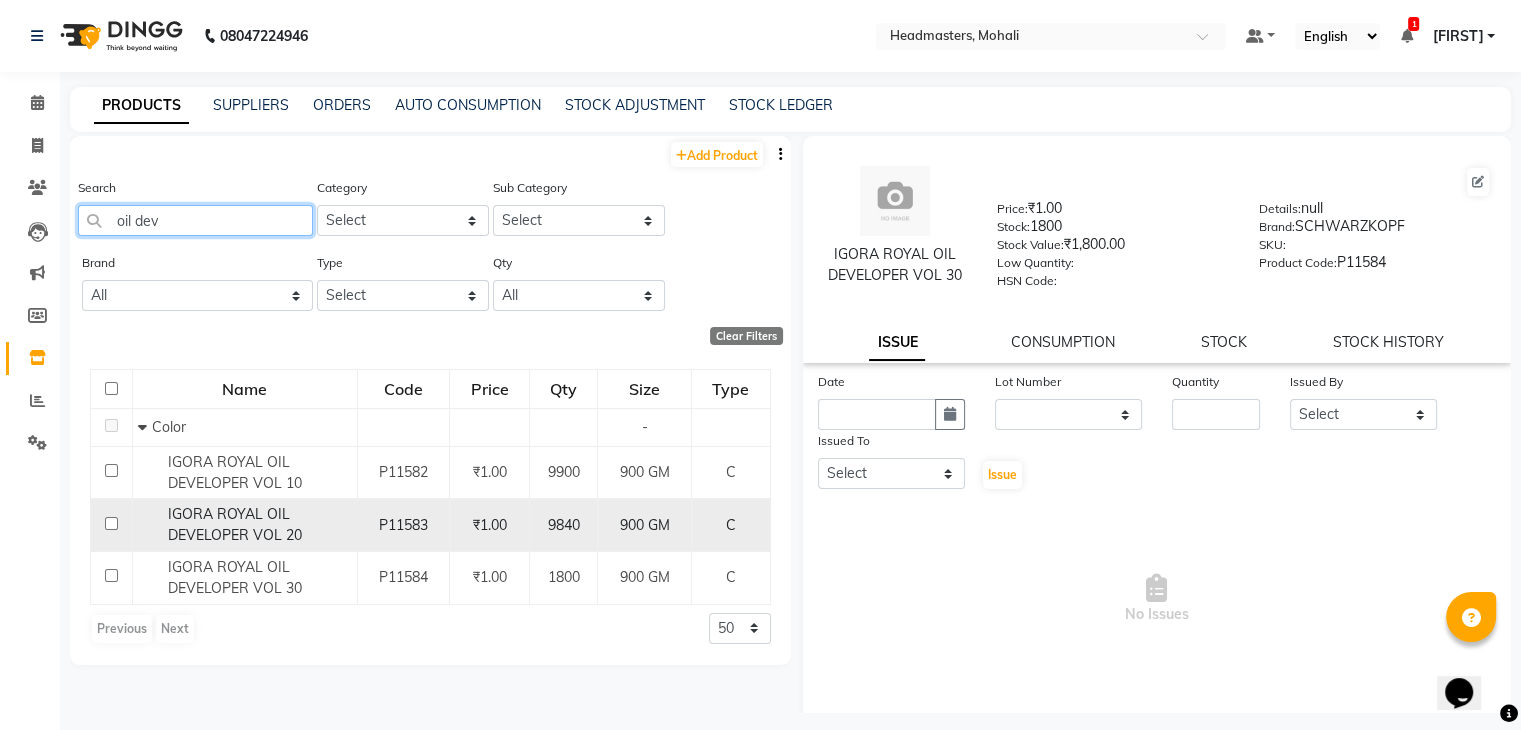 type on "oil dev" 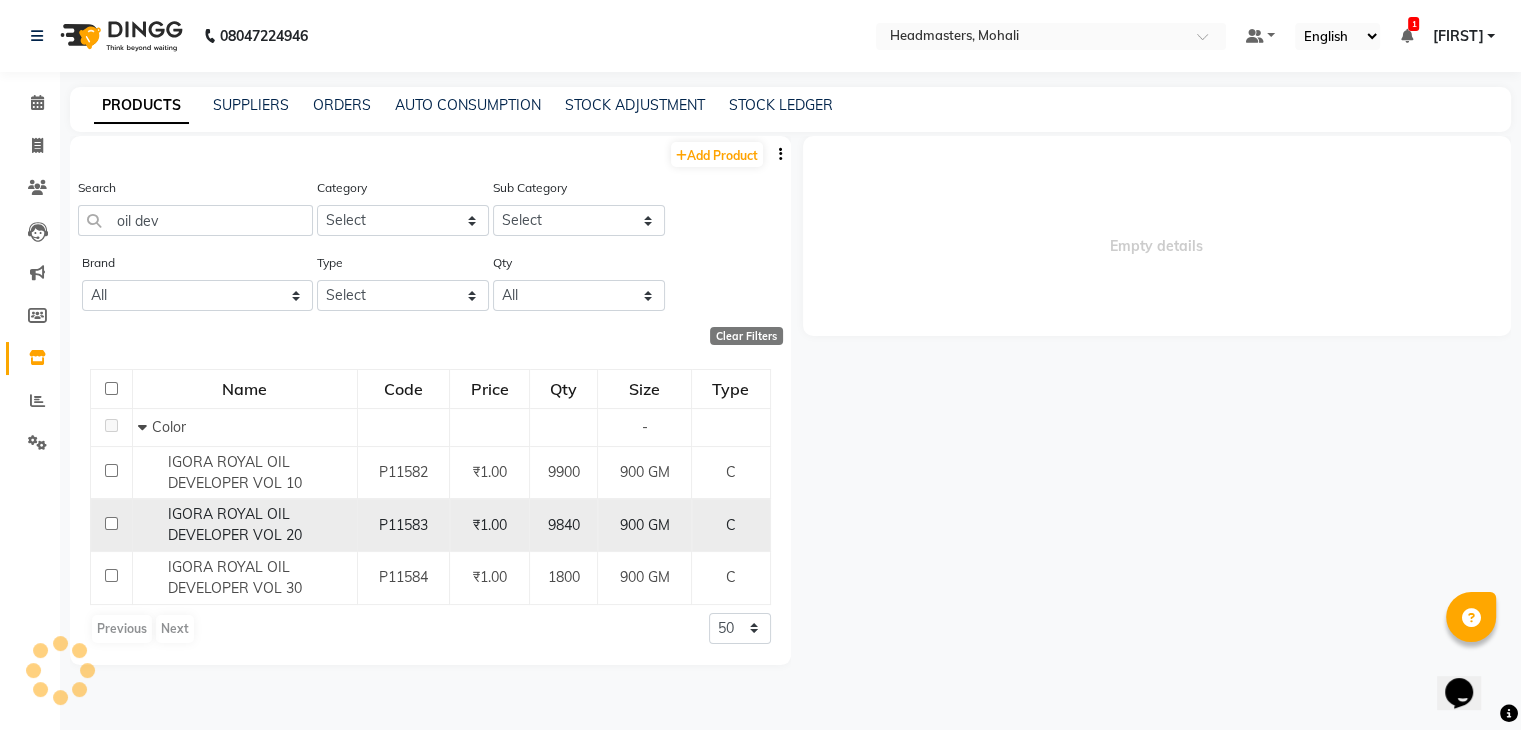 select 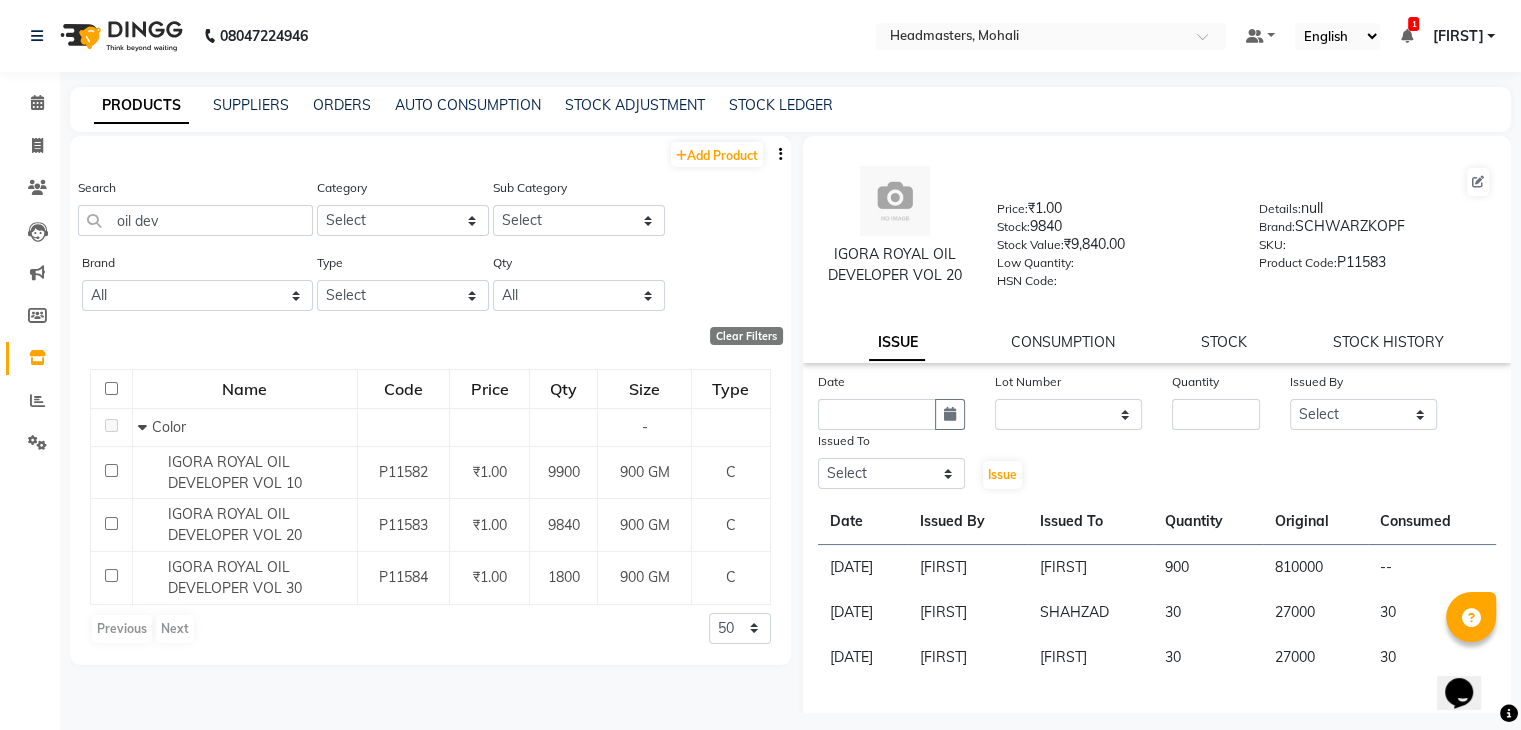 click on "Issued By" 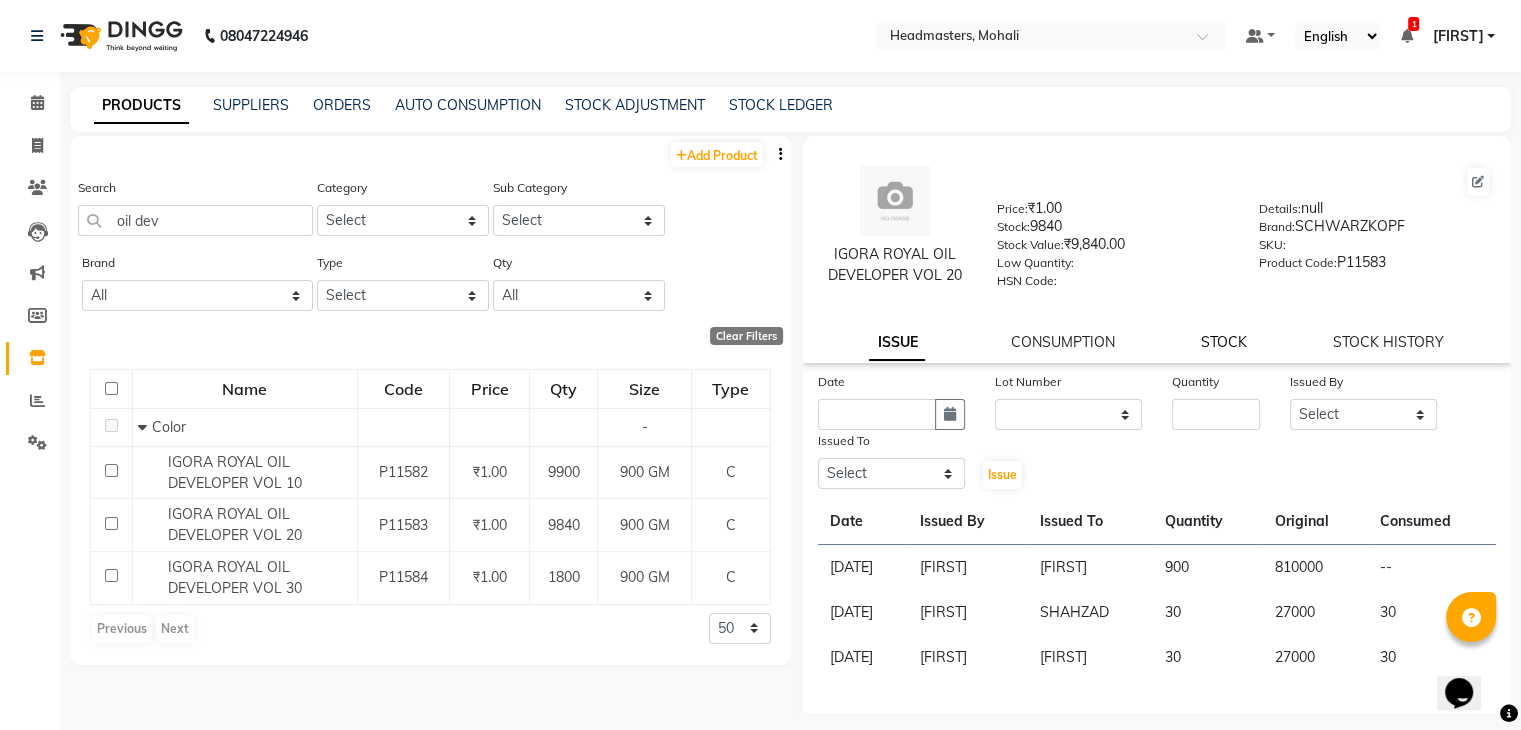 click on "STOCK" 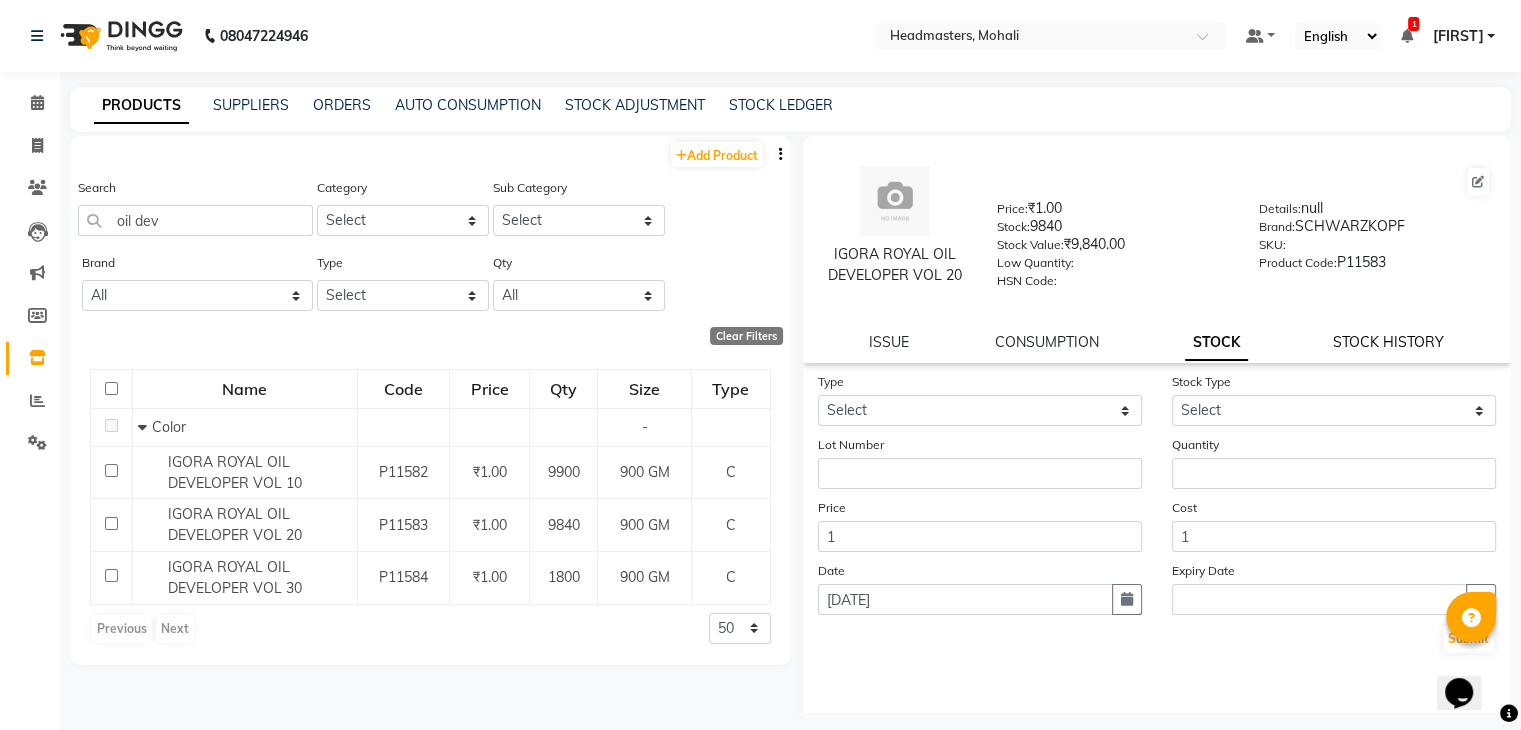 drag, startPoint x: 1341, startPoint y: 365, endPoint x: 1339, endPoint y: 346, distance: 19.104973 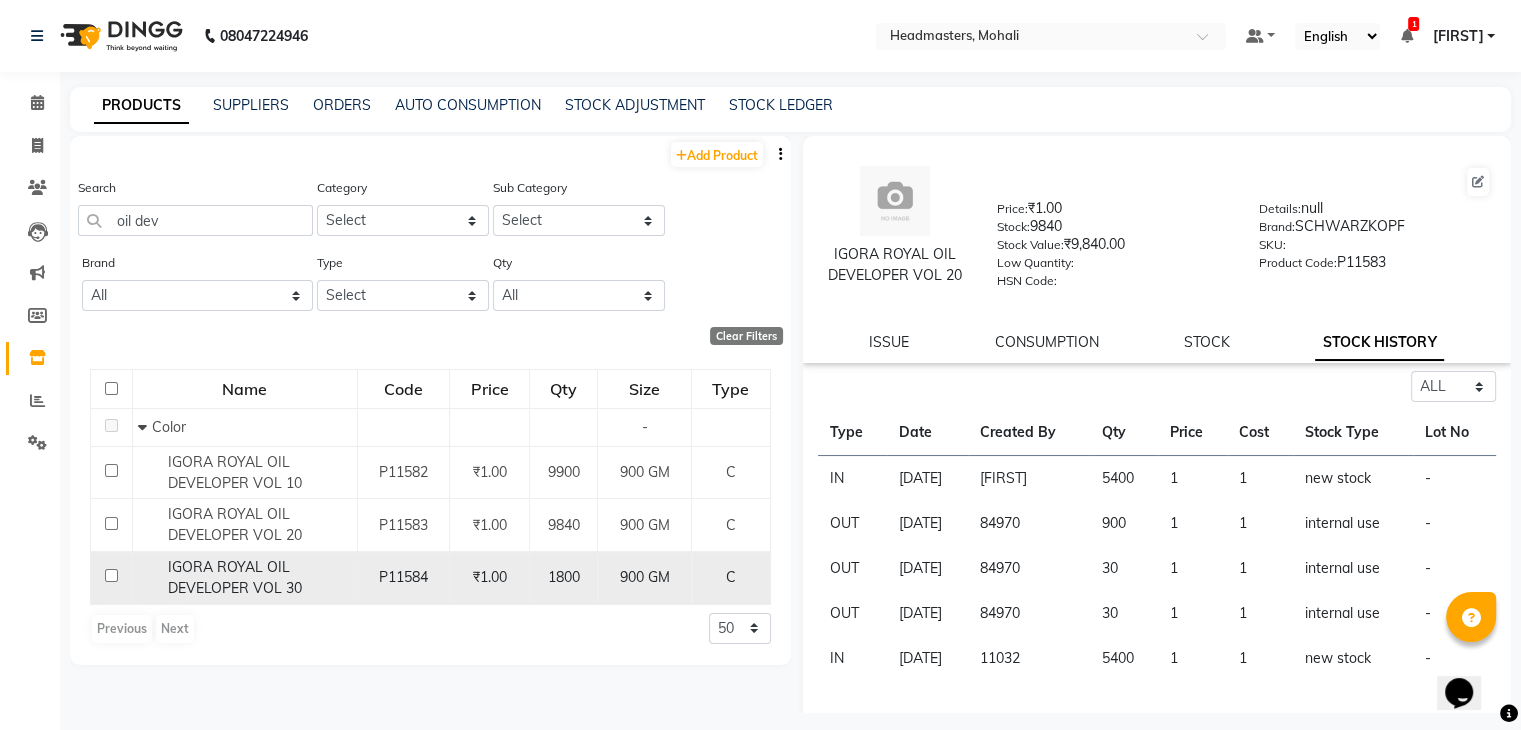 click on "₹1.00" 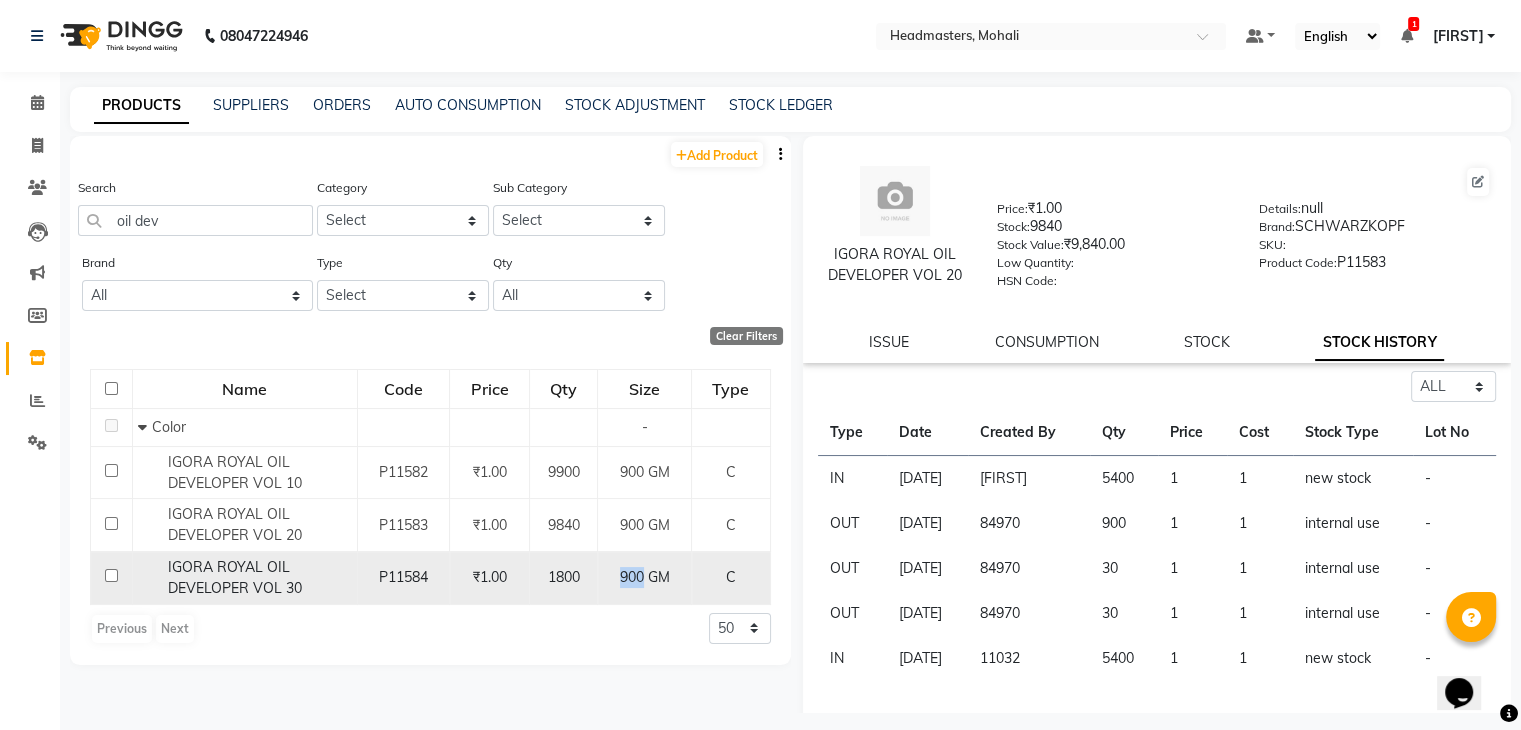 click on "900 GM" 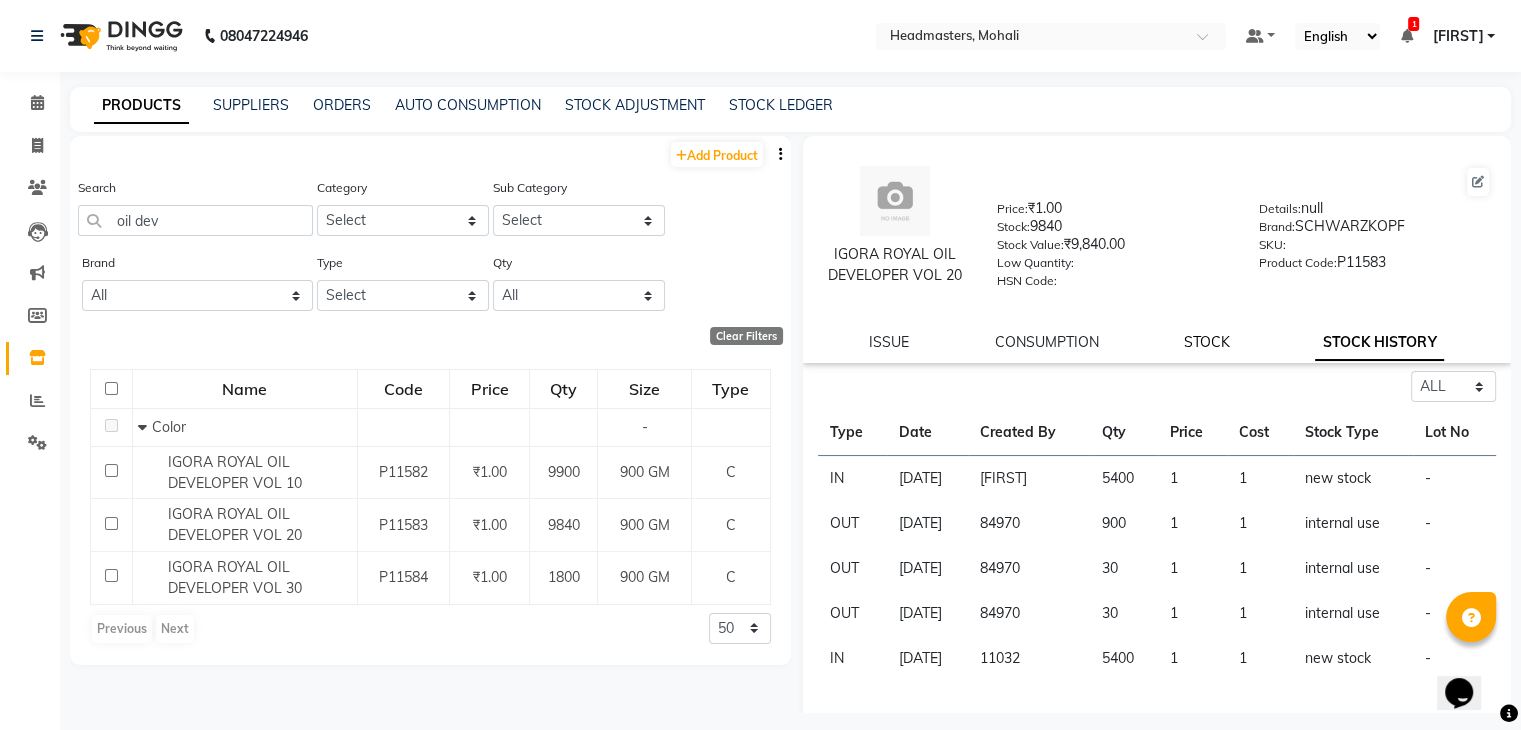 click on "STOCK" 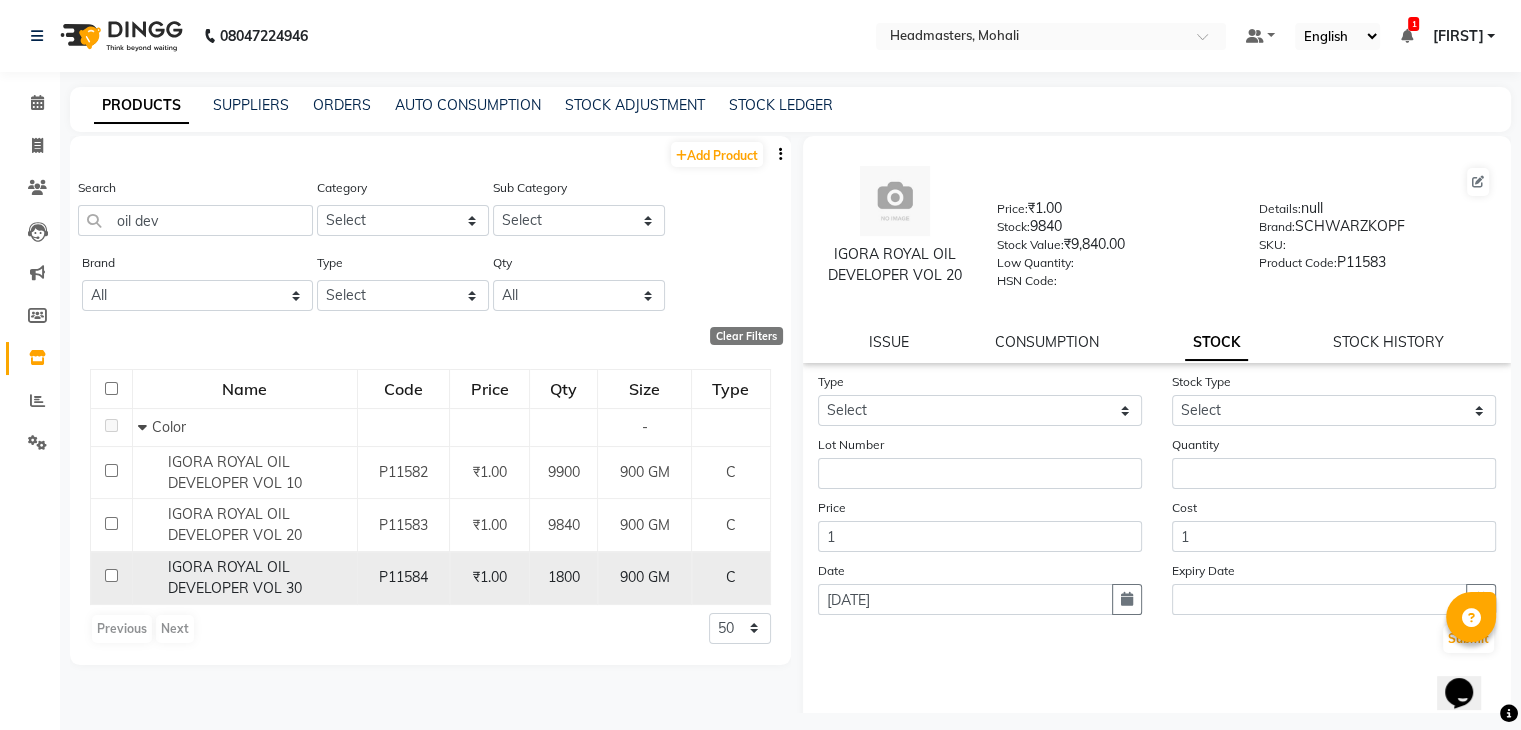 click on "1800" 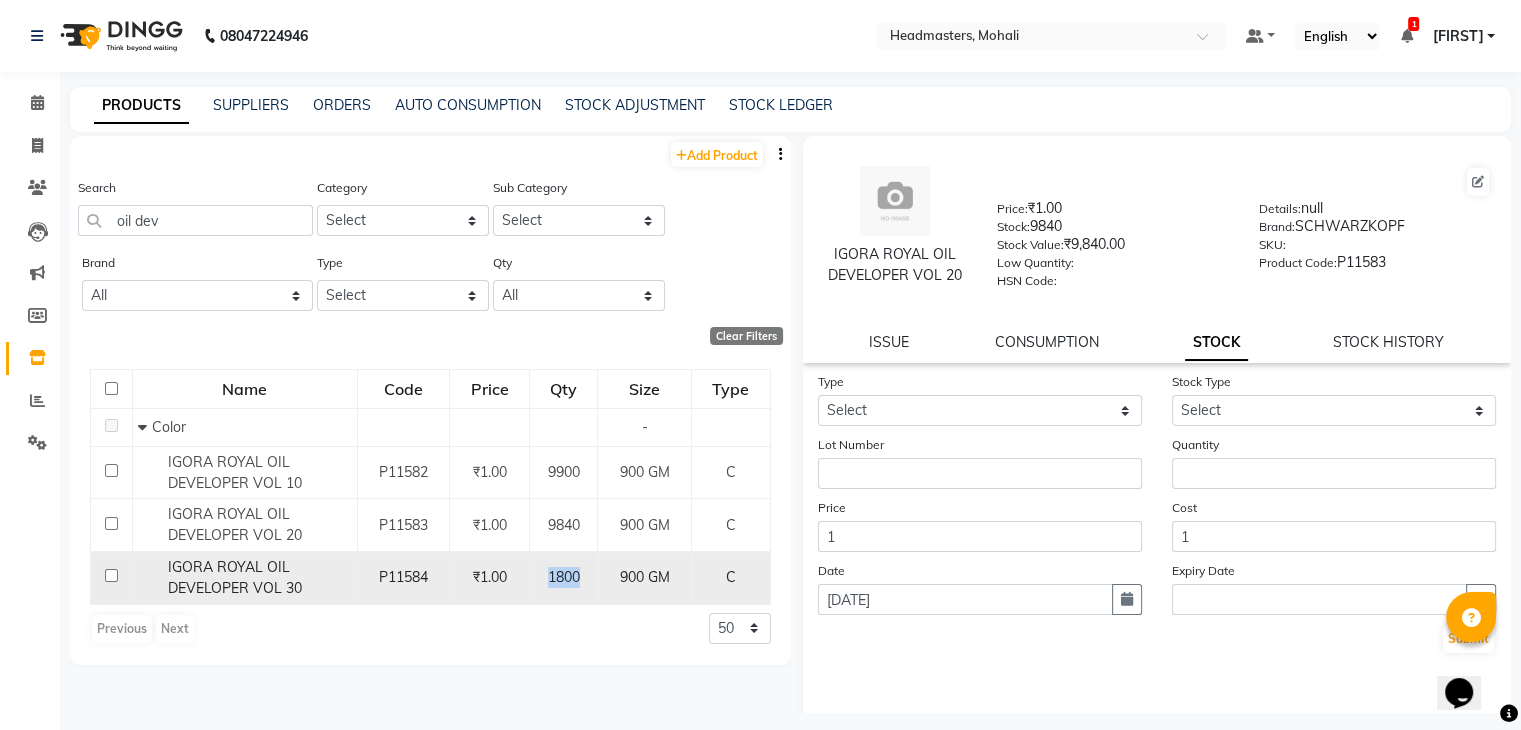 click on "1800" 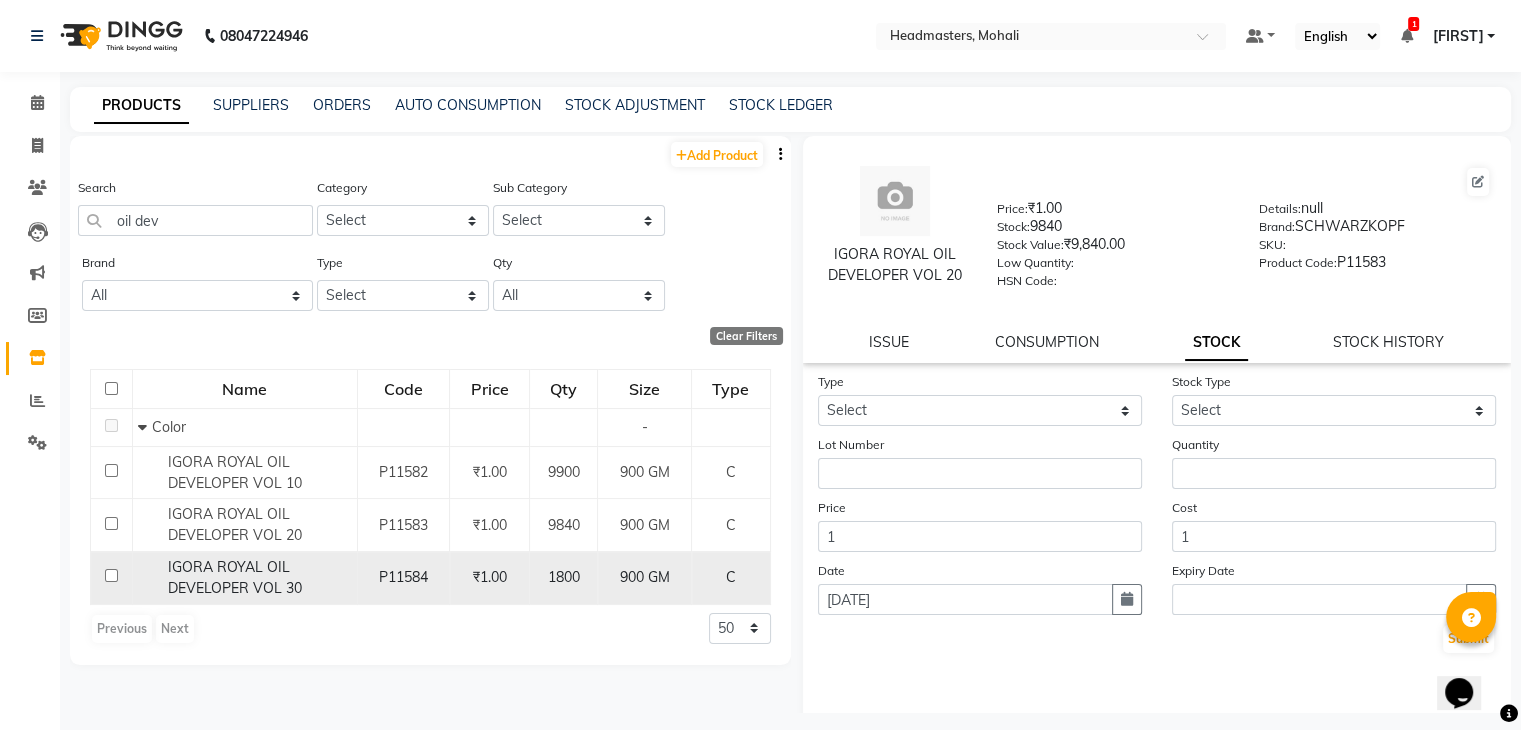 click on "P11584" 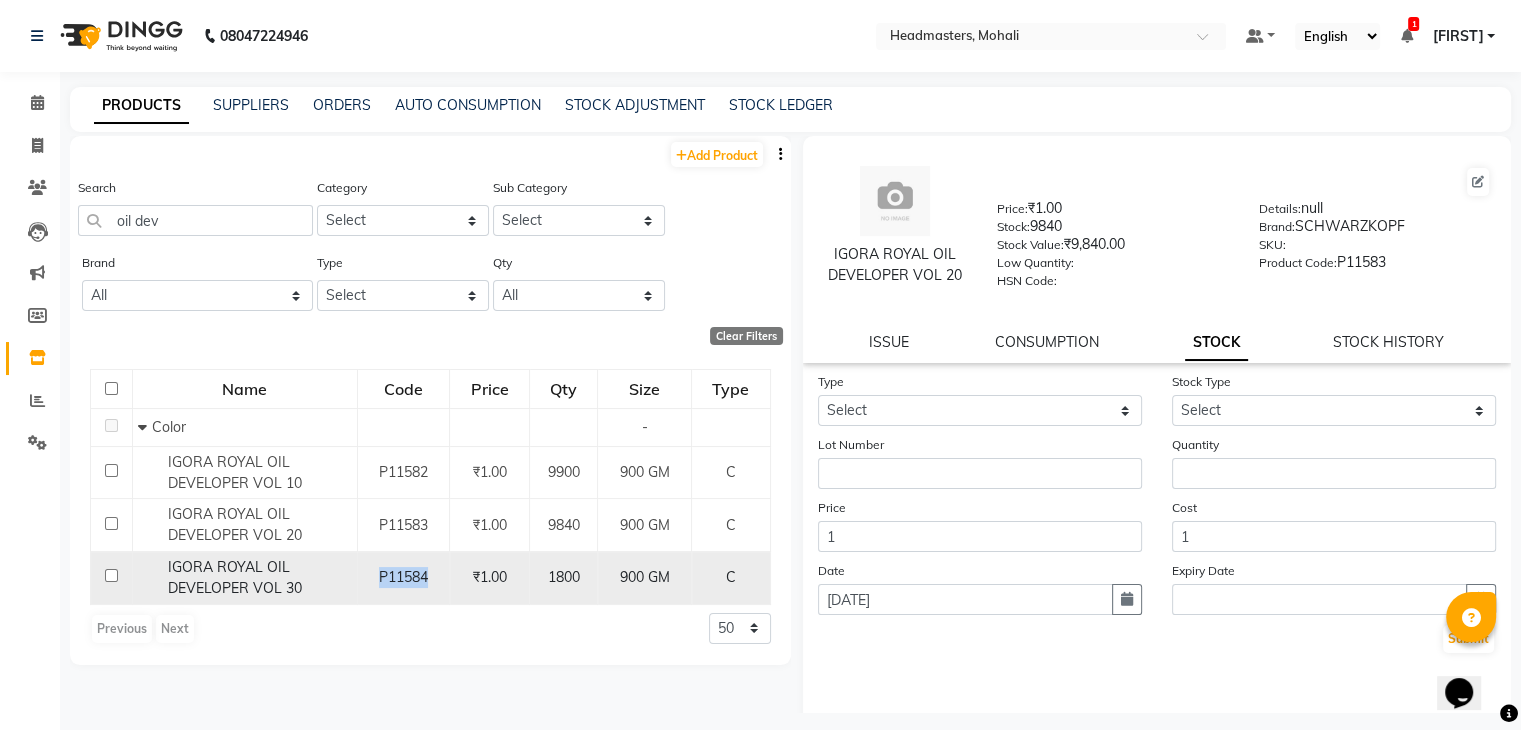 click on "P11584" 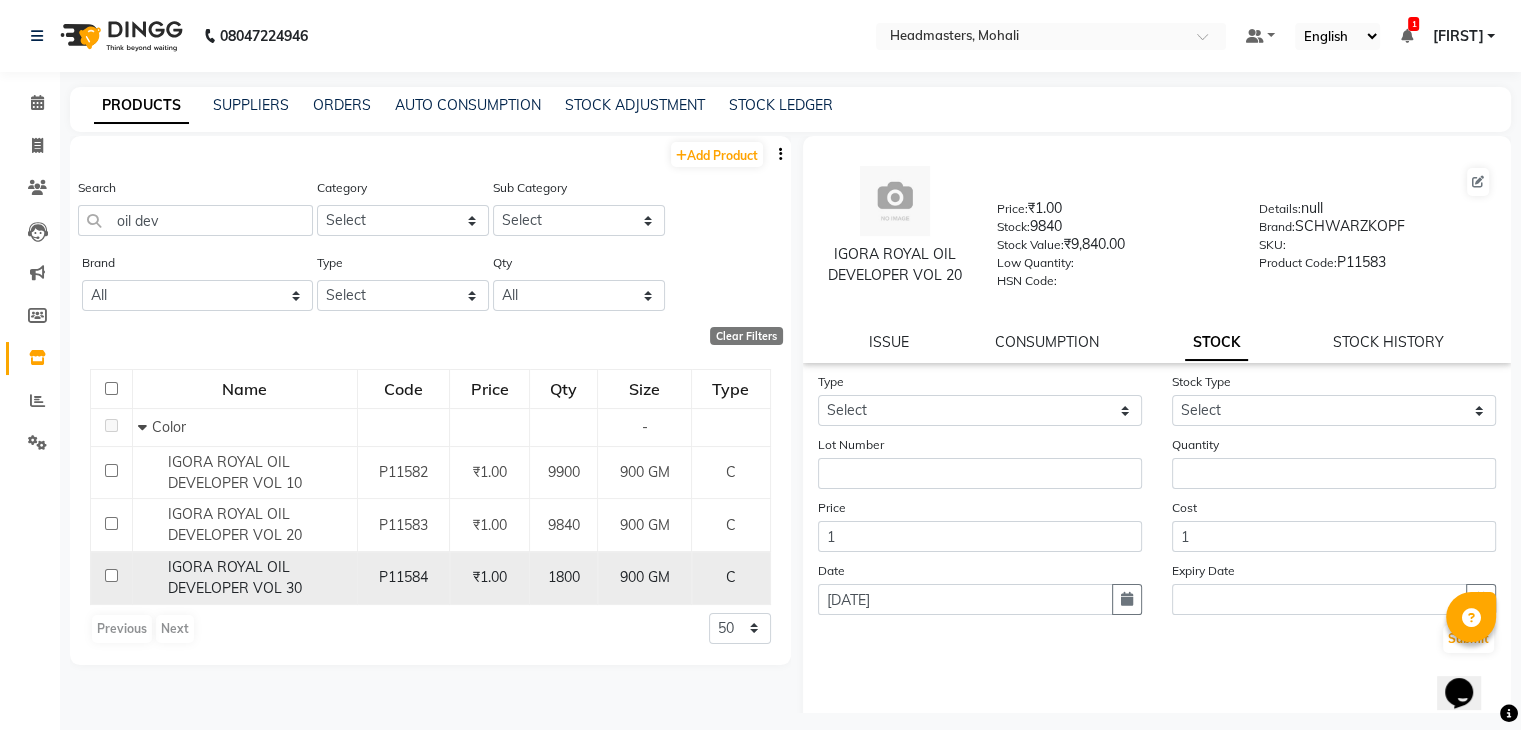 click on "IGORA ROYAL OIL DEVELOPER VOL 30" 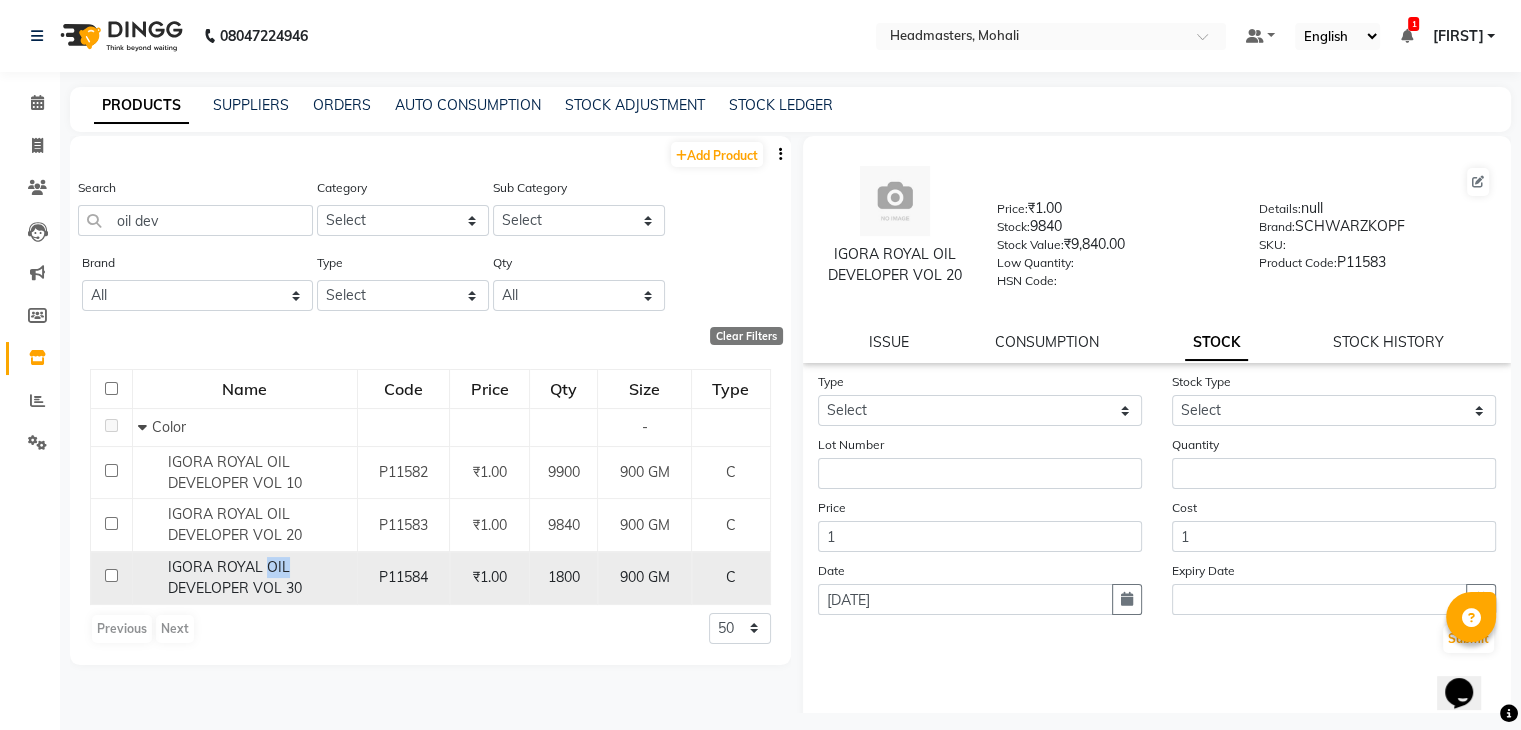 click on "IGORA ROYAL OIL DEVELOPER VOL 30" 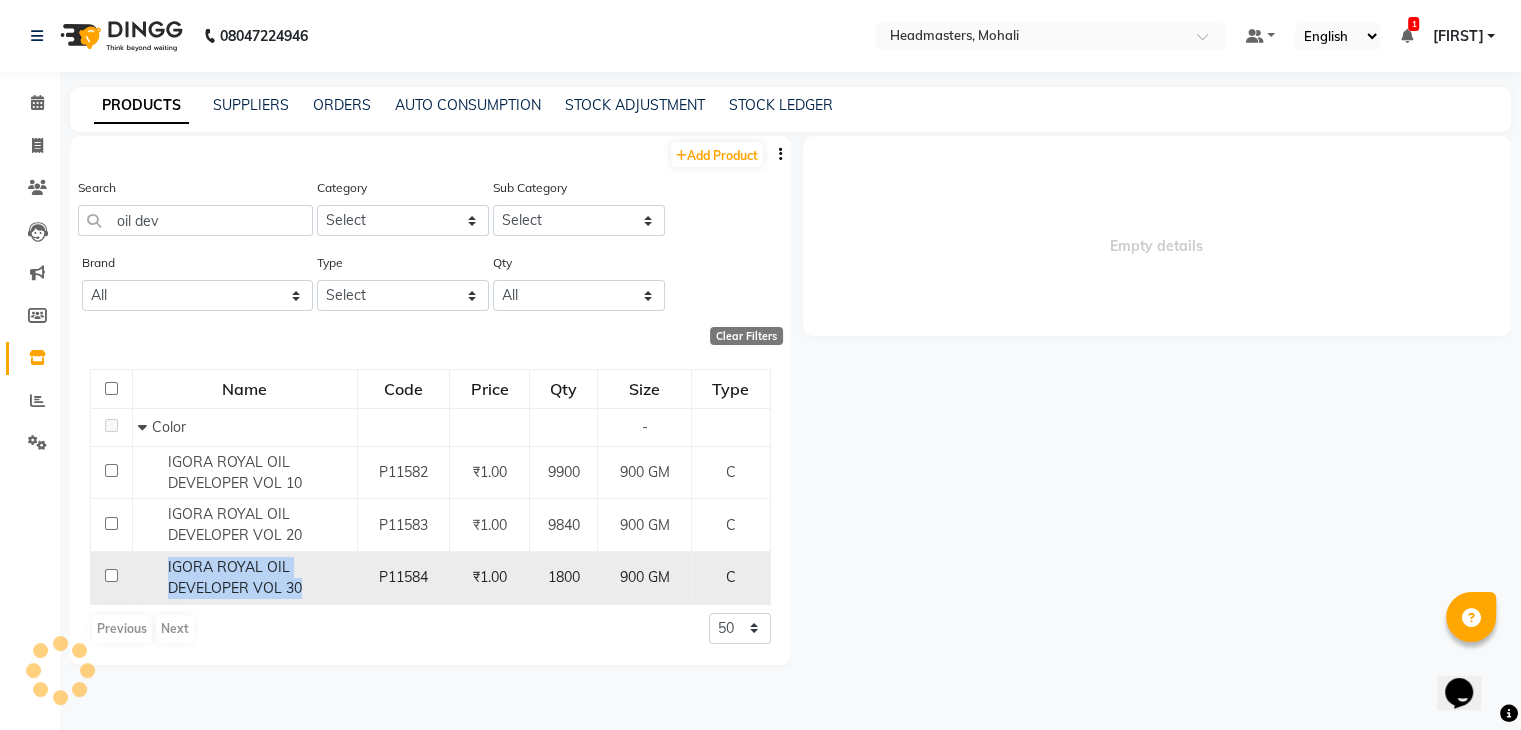 click on "IGORA ROYAL OIL DEVELOPER VOL 30" 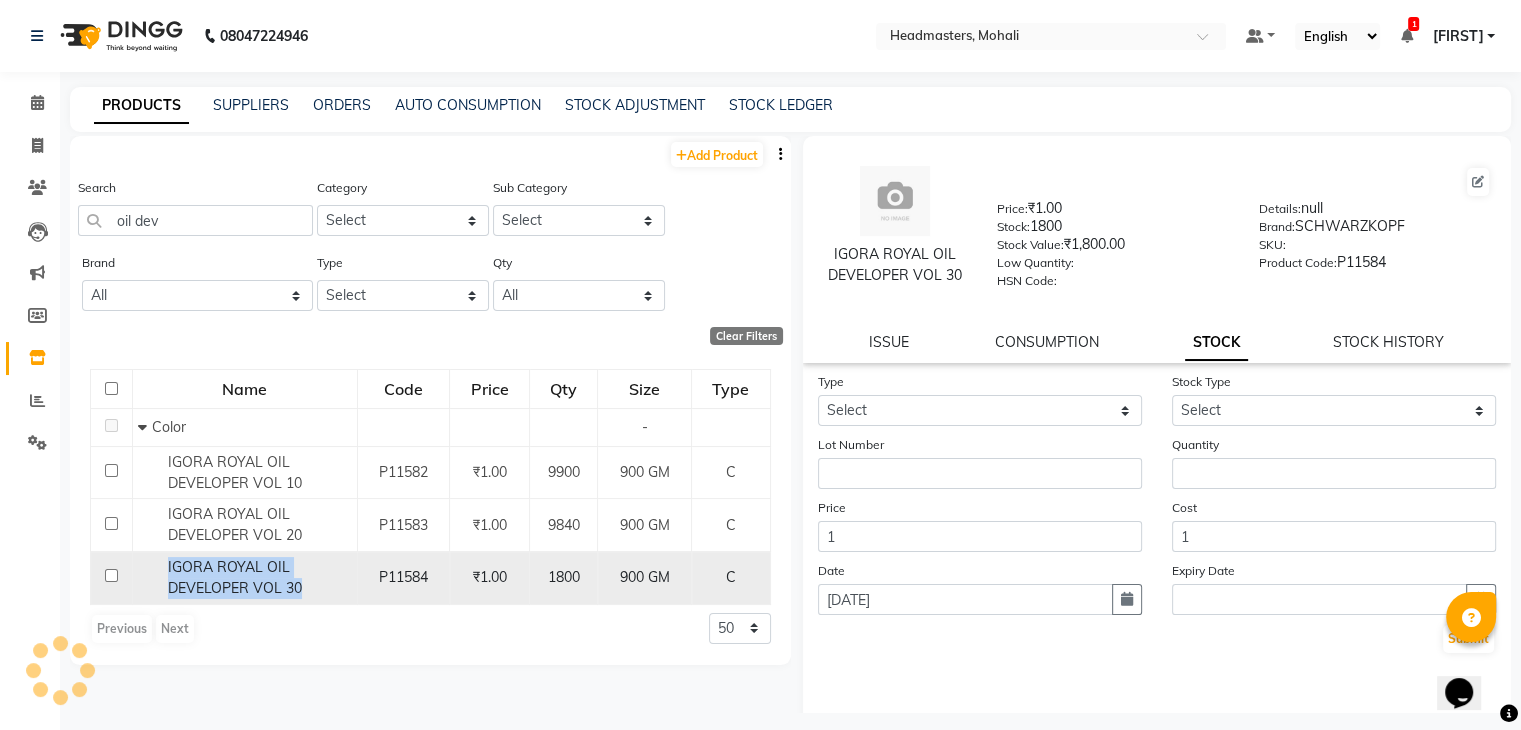 click on "IGORA ROYAL OIL DEVELOPER VOL 30" 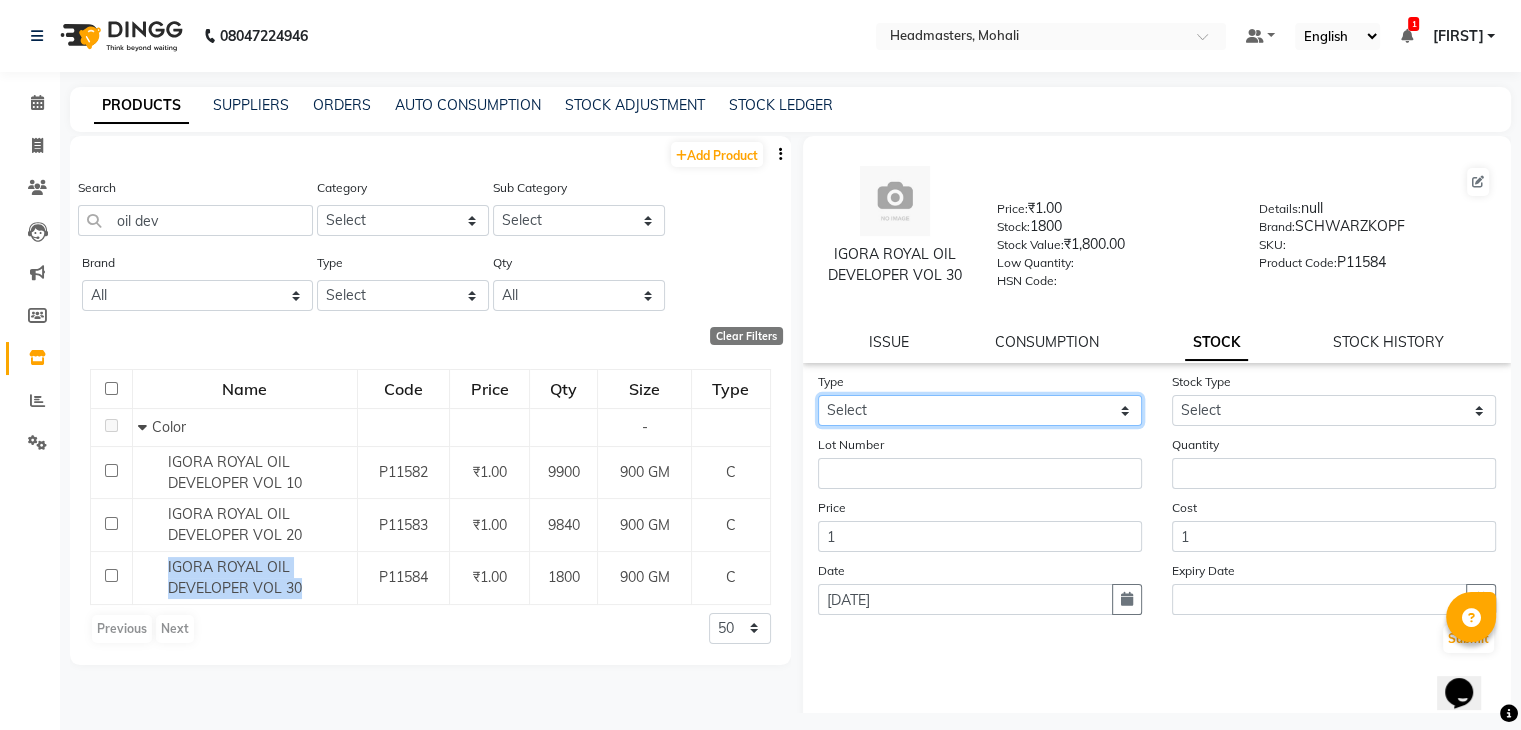 click on "Select In" 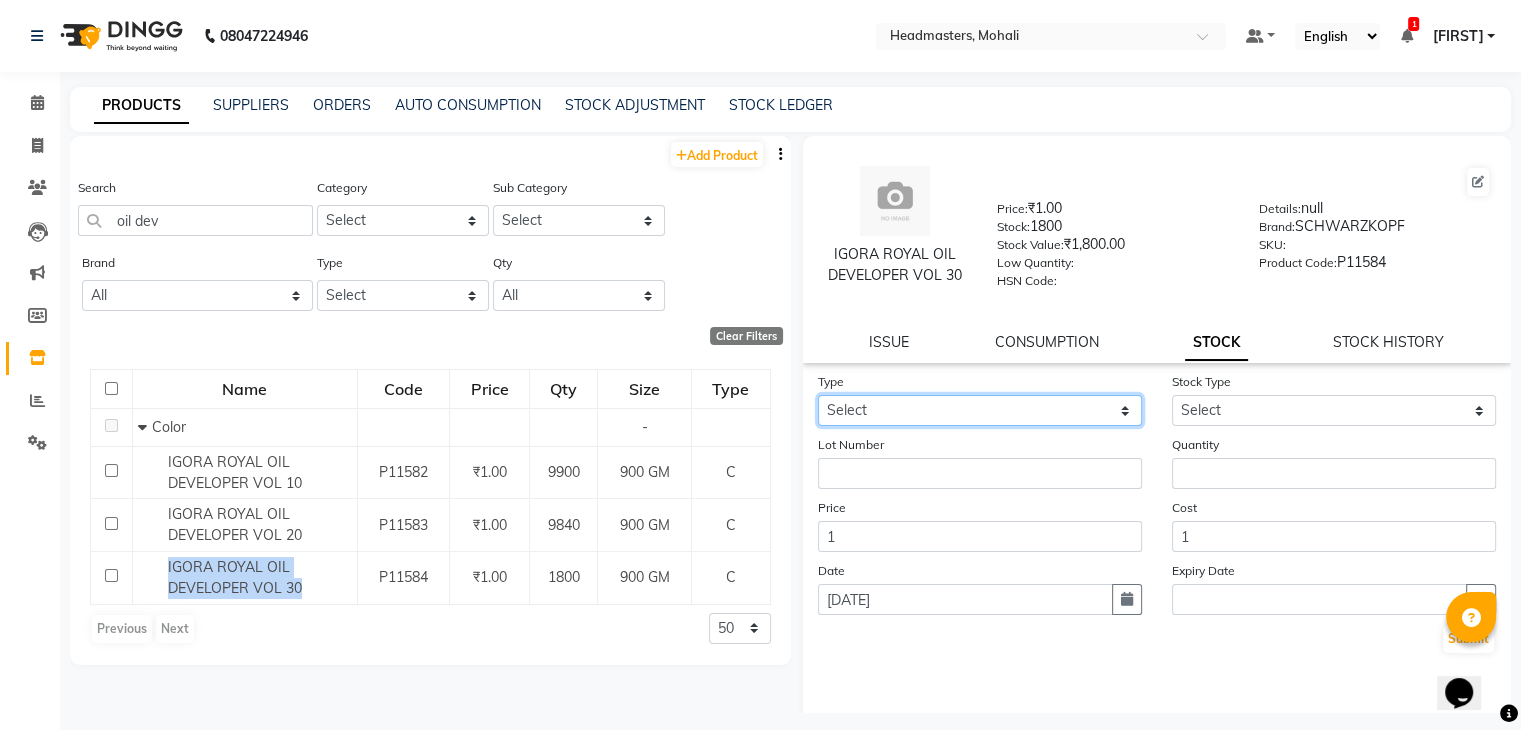 select on "in" 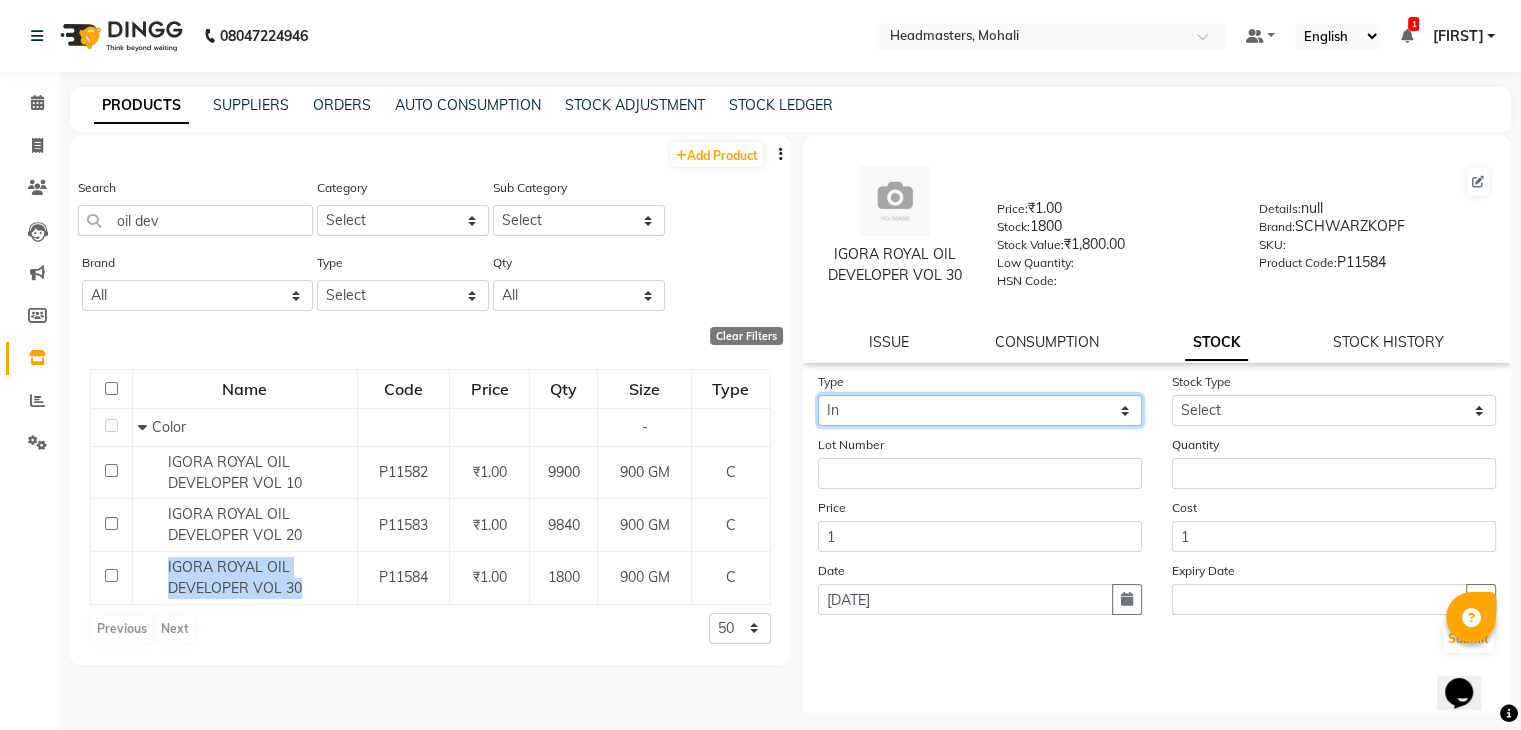 click on "Select In" 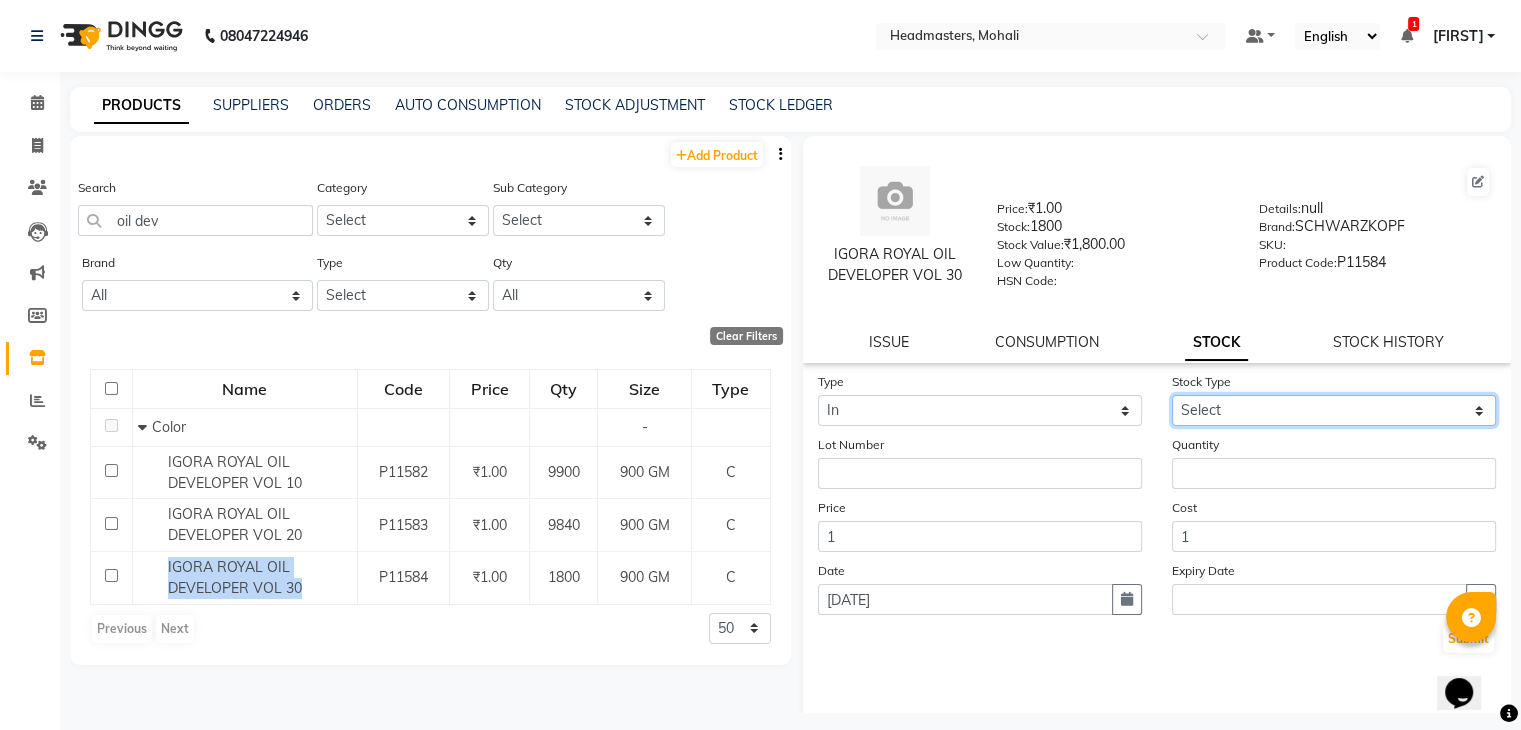 click on "Select New Stock Adjustment Return Other" 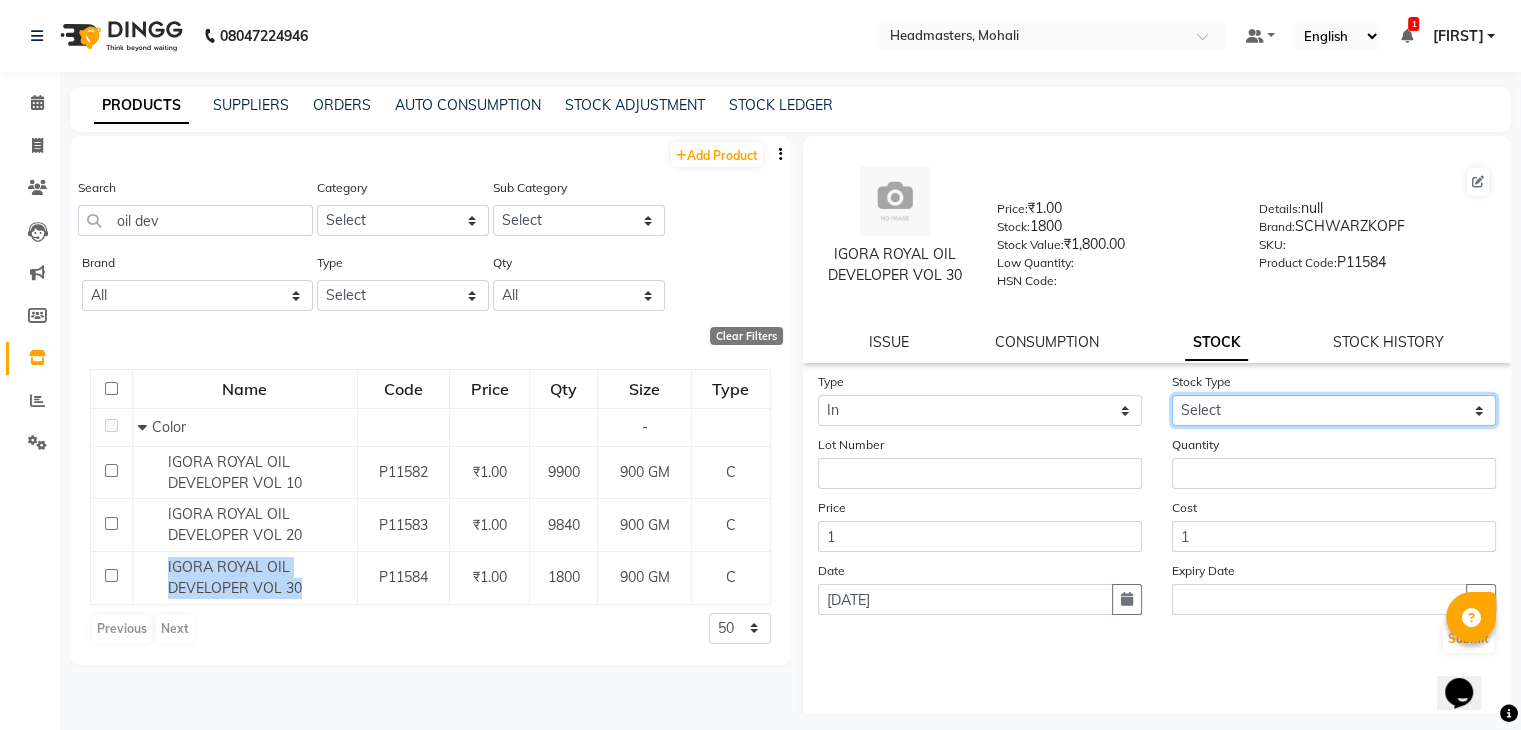 select on "new stock" 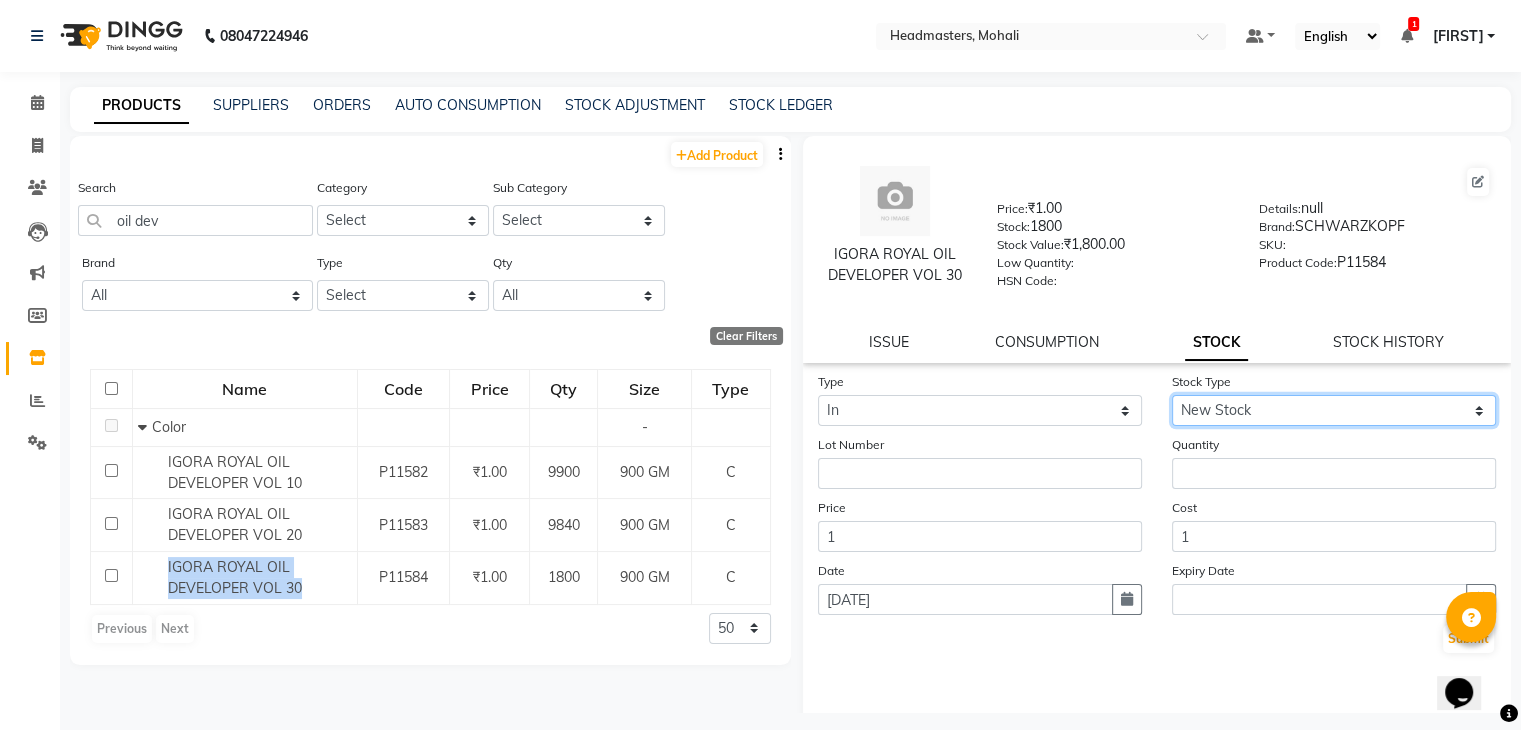 click on "Select New Stock Adjustment Return Other" 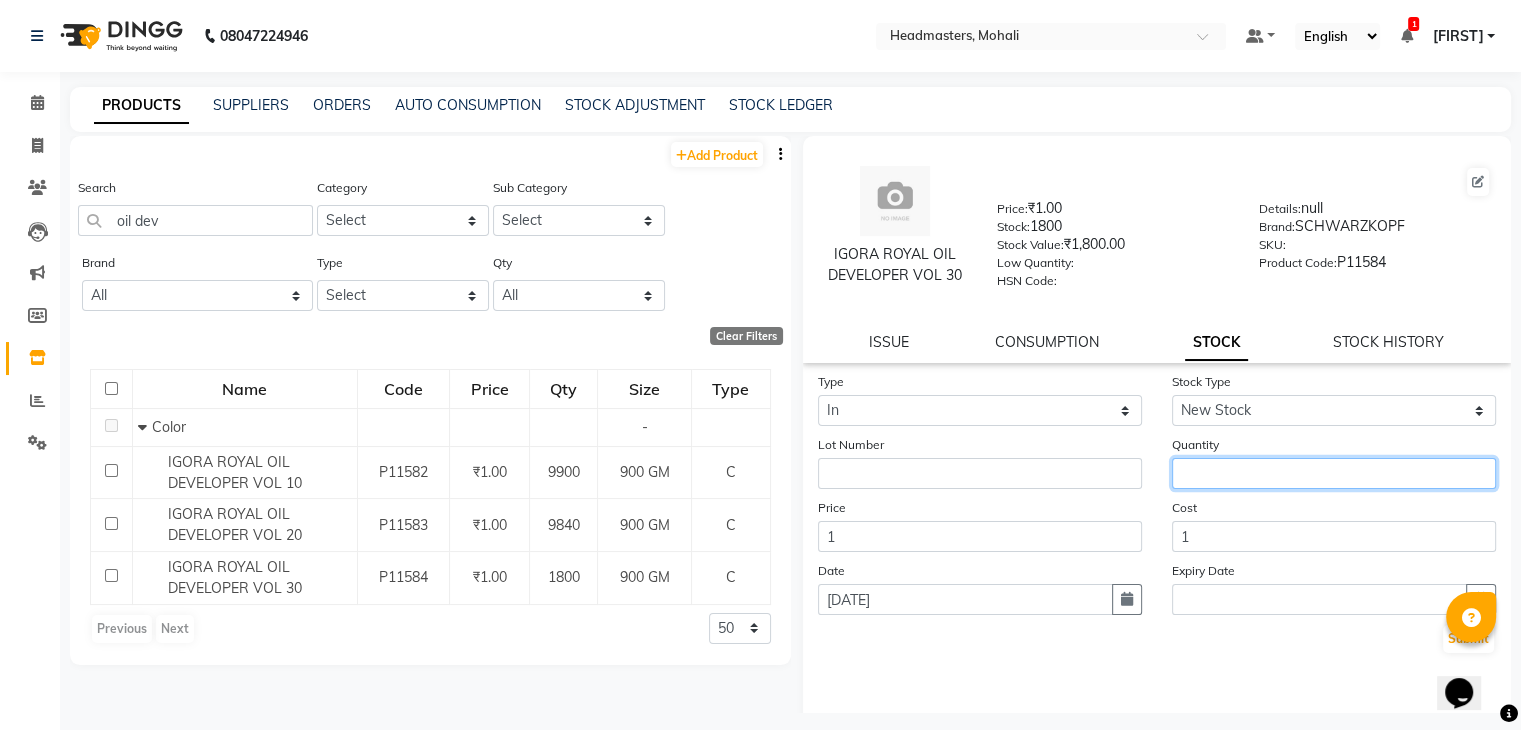 click 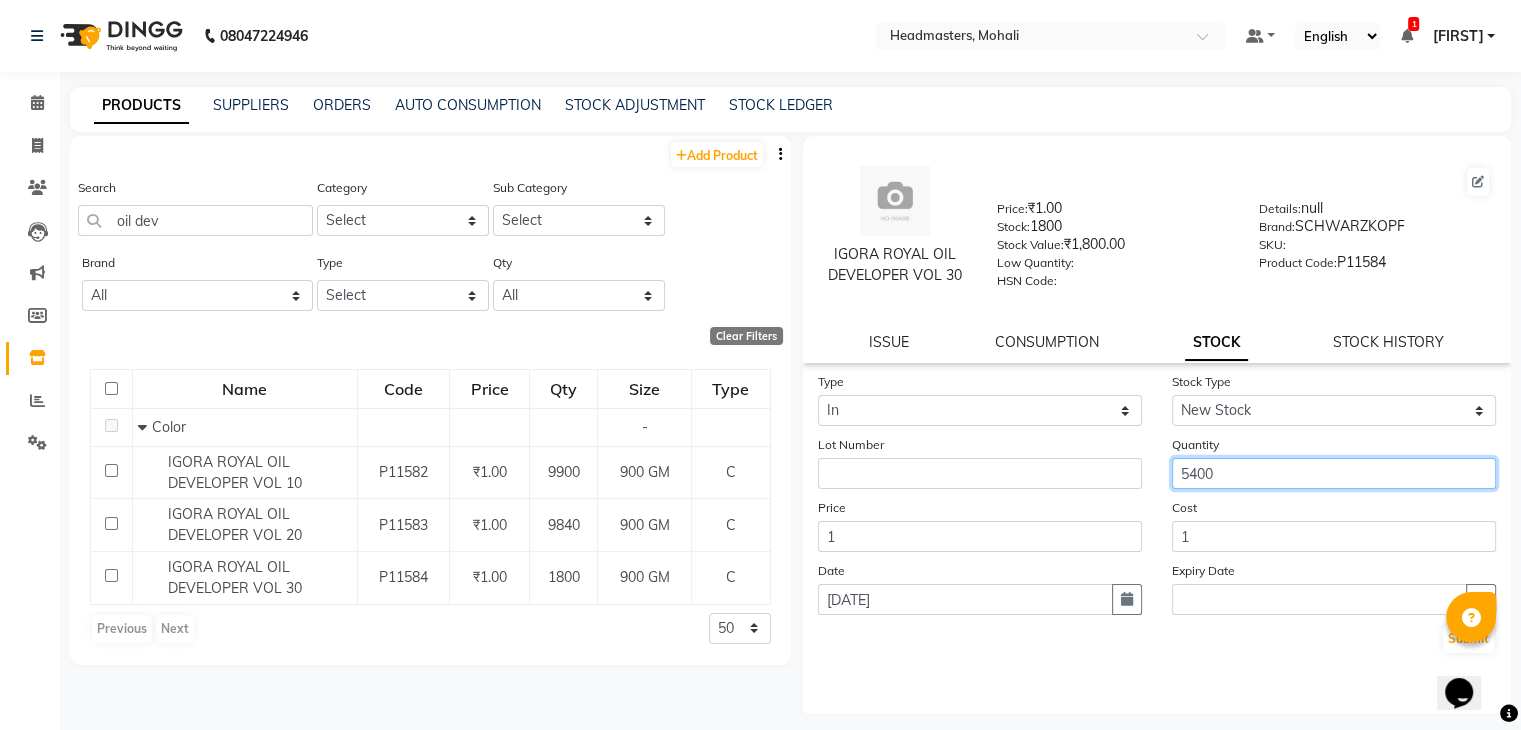 scroll, scrollTop: 64, scrollLeft: 0, axis: vertical 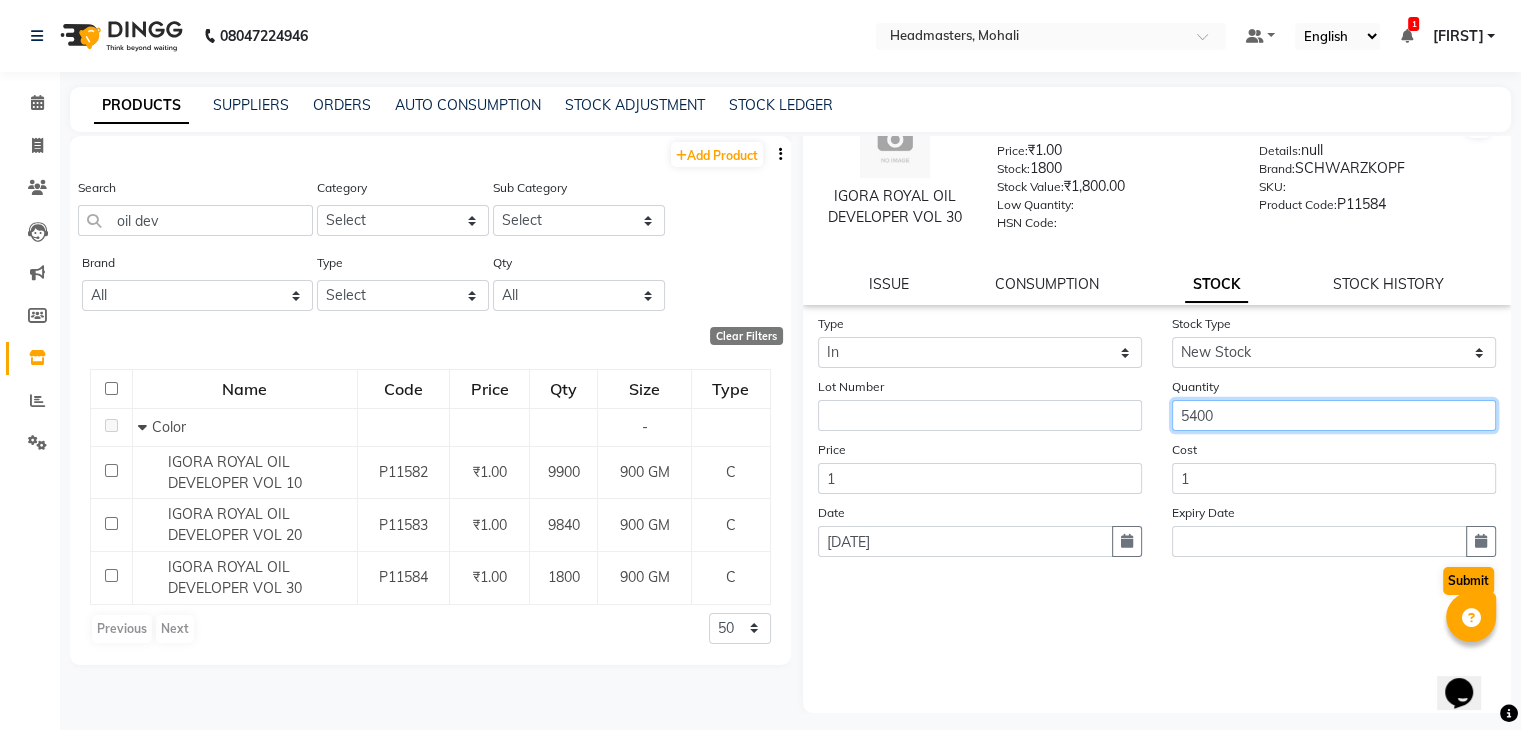 type on "5400" 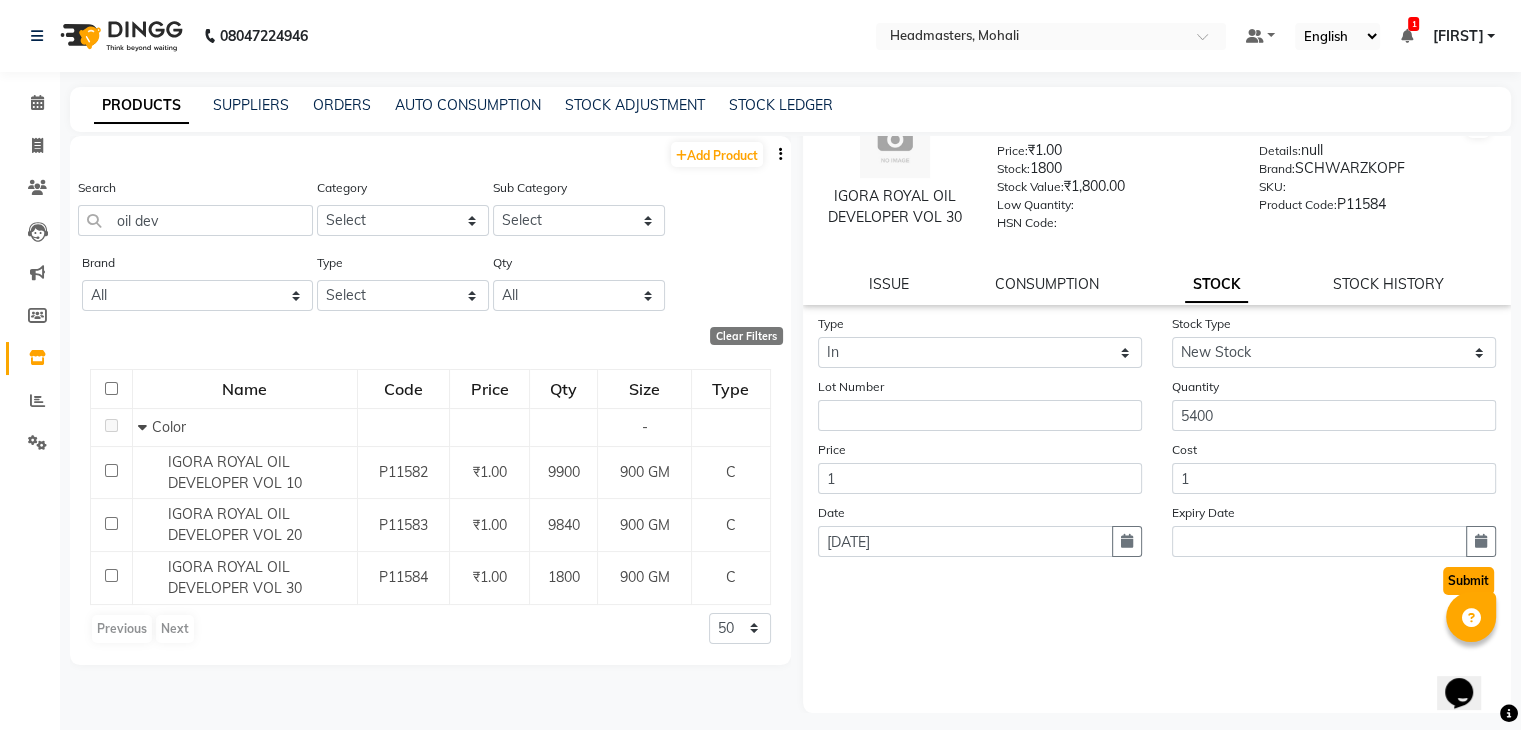 click on "Submit" 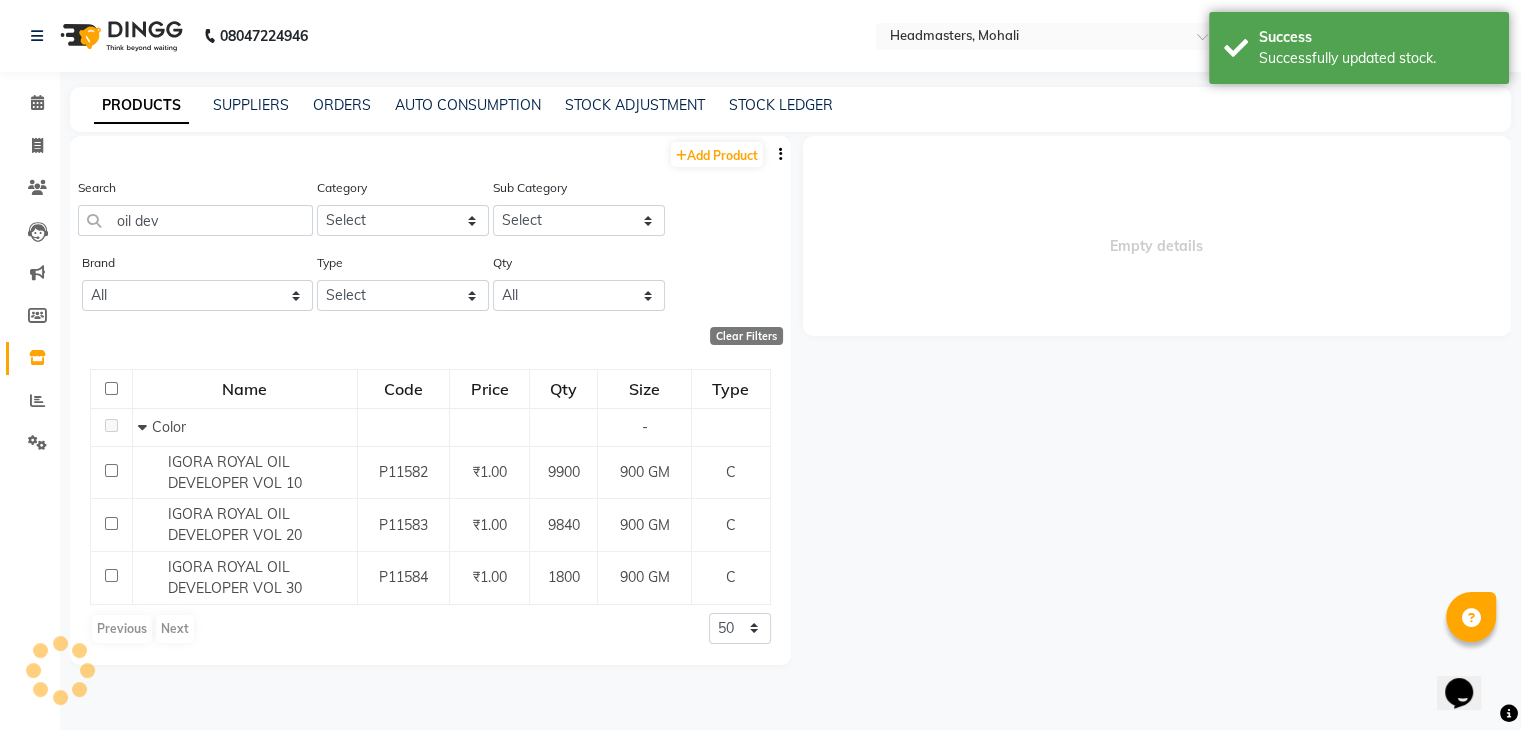 scroll, scrollTop: 0, scrollLeft: 0, axis: both 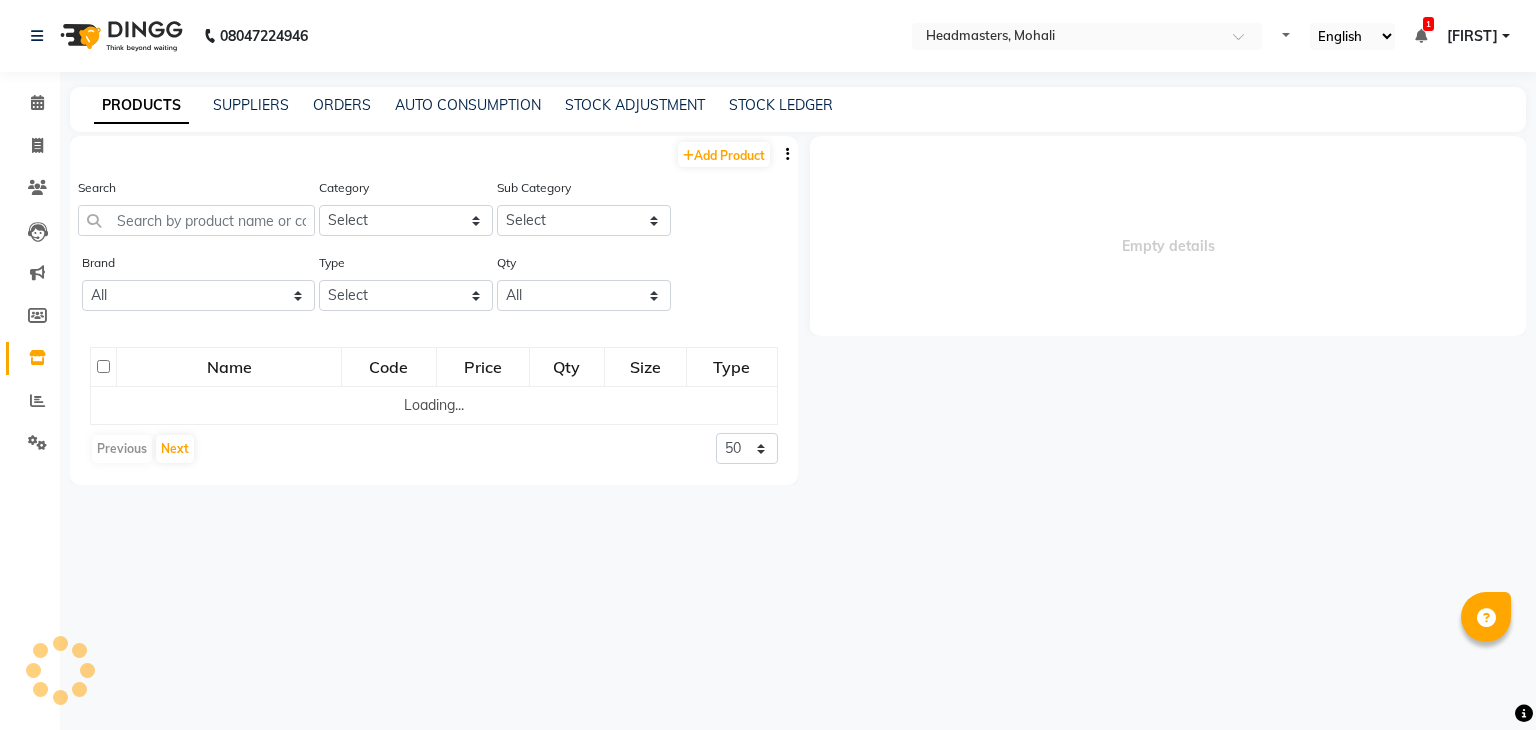 select on "en" 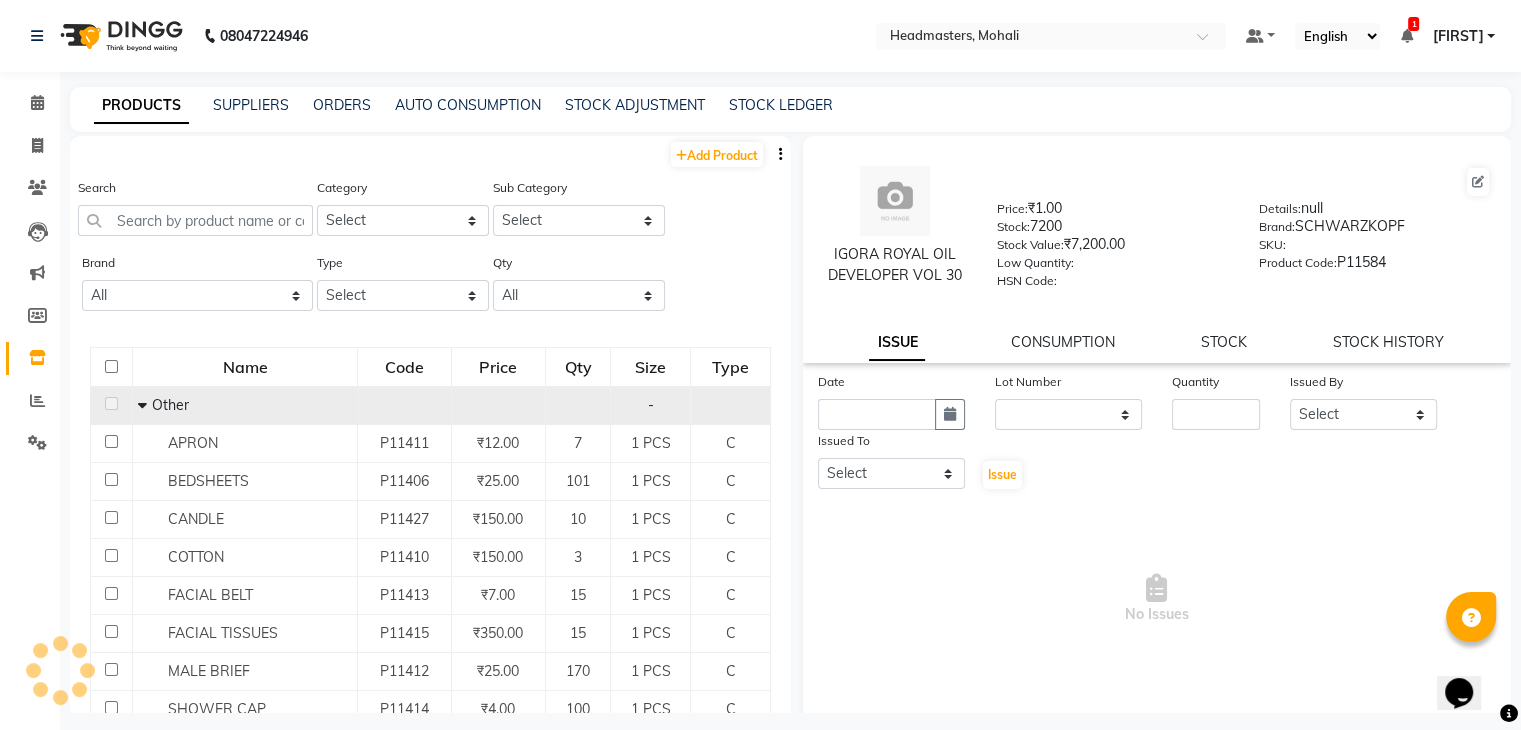 scroll, scrollTop: 0, scrollLeft: 0, axis: both 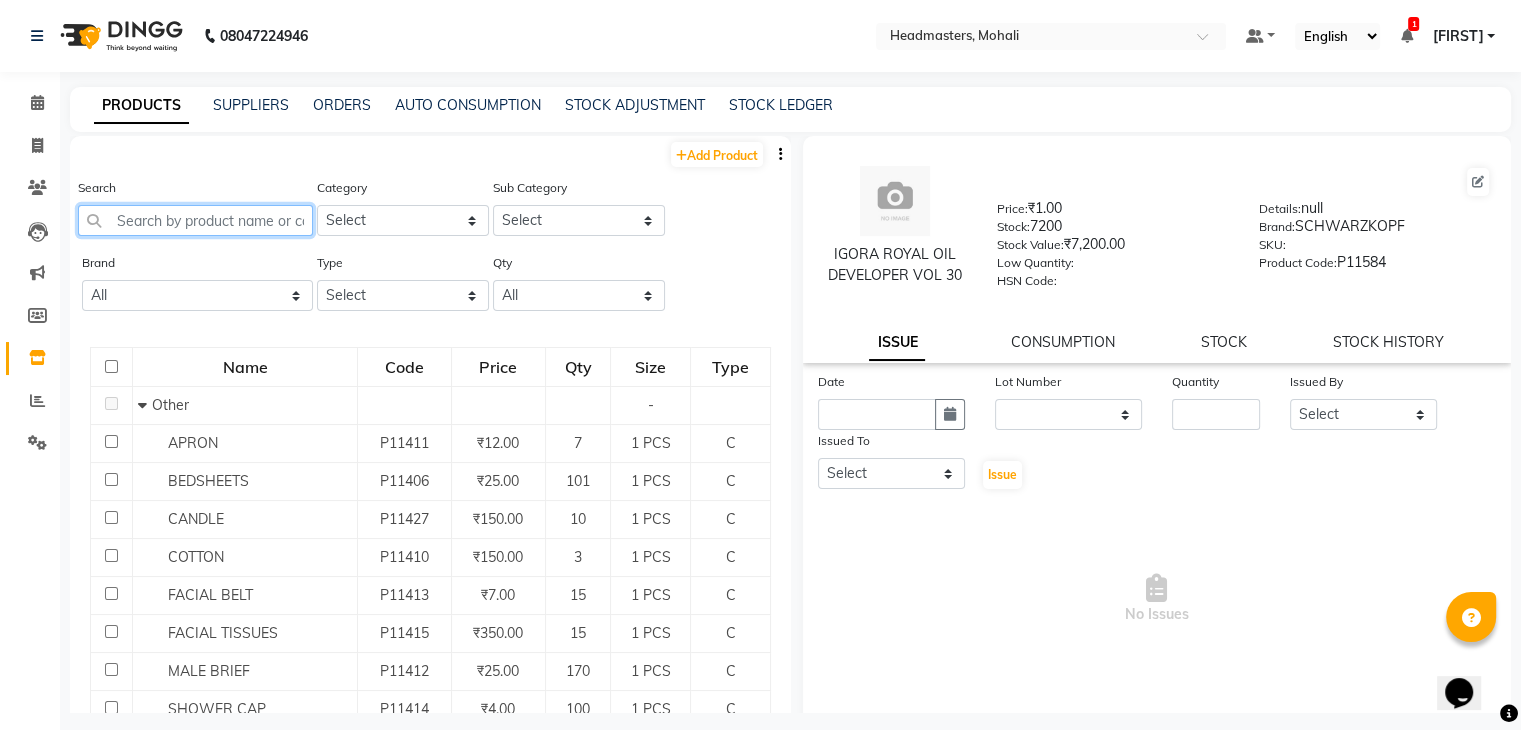 click 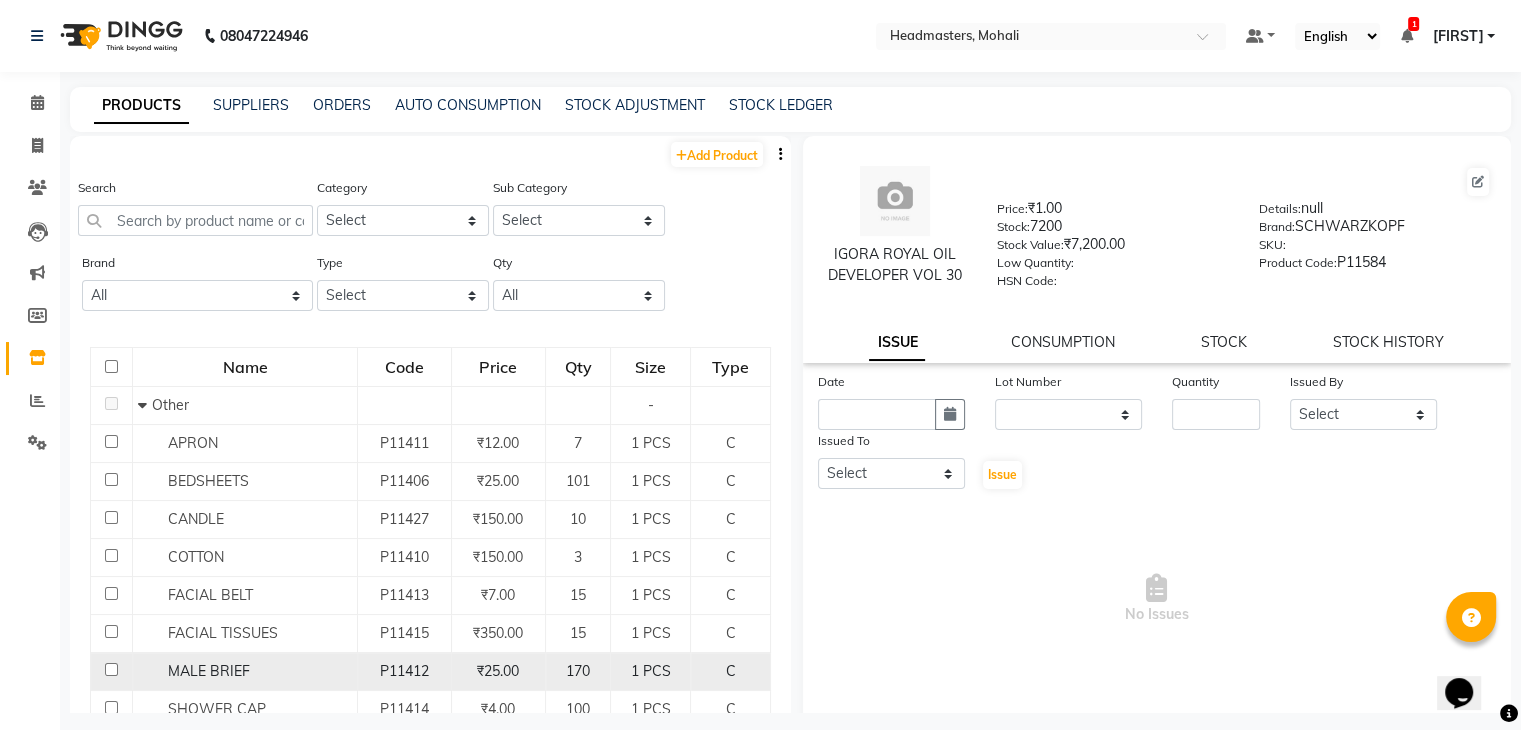 drag, startPoint x: 608, startPoint y: 725, endPoint x: 532, endPoint y: 664, distance: 97.45255 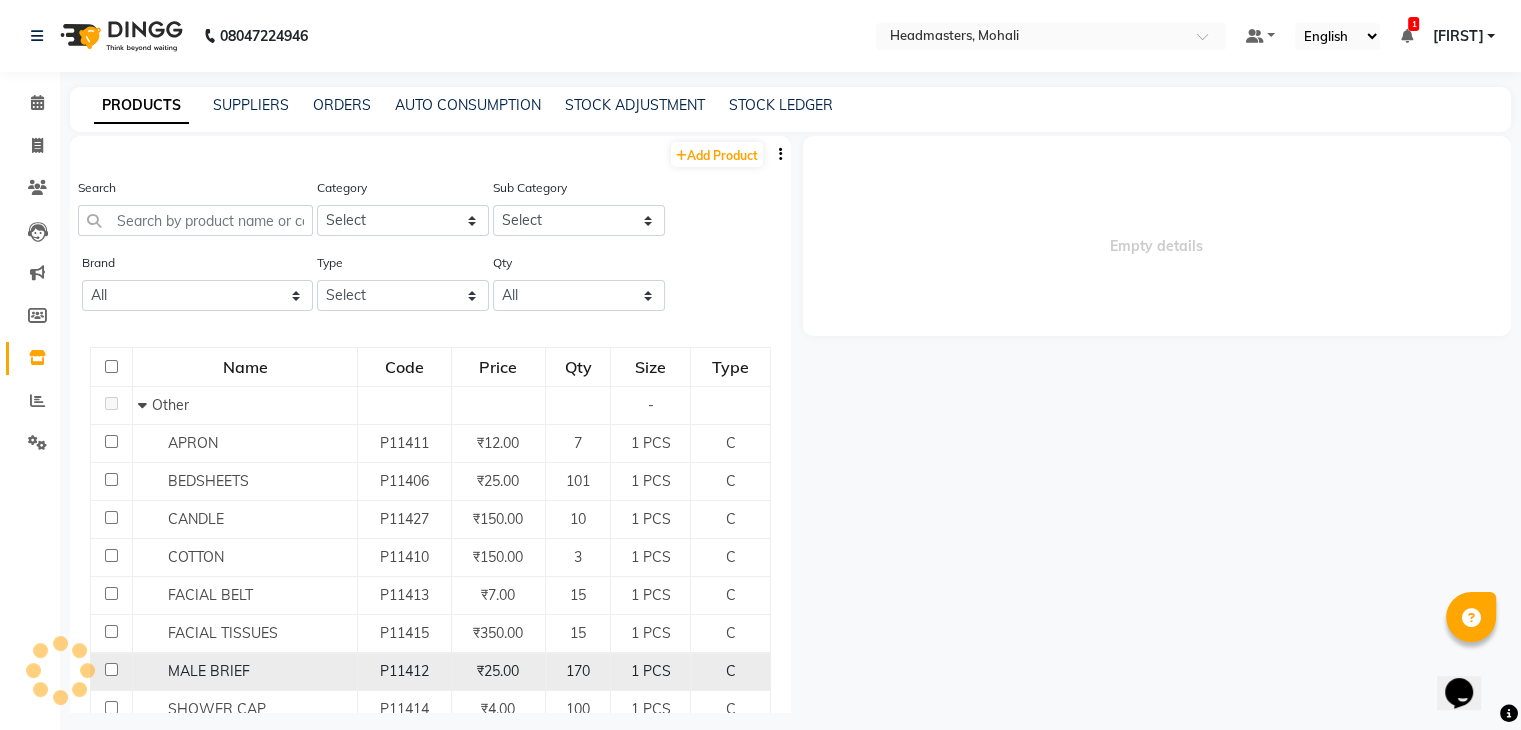 select 